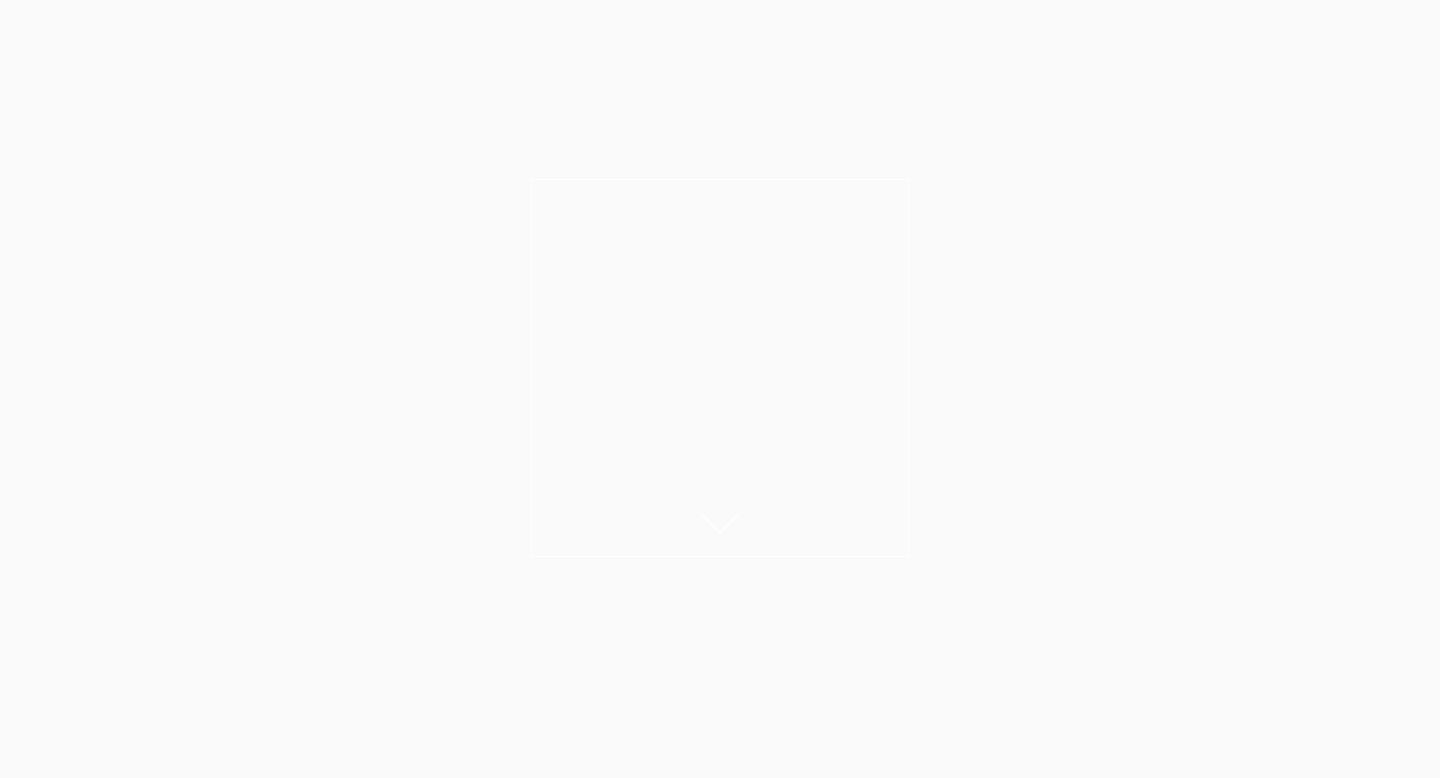 scroll, scrollTop: 328, scrollLeft: 0, axis: vertical 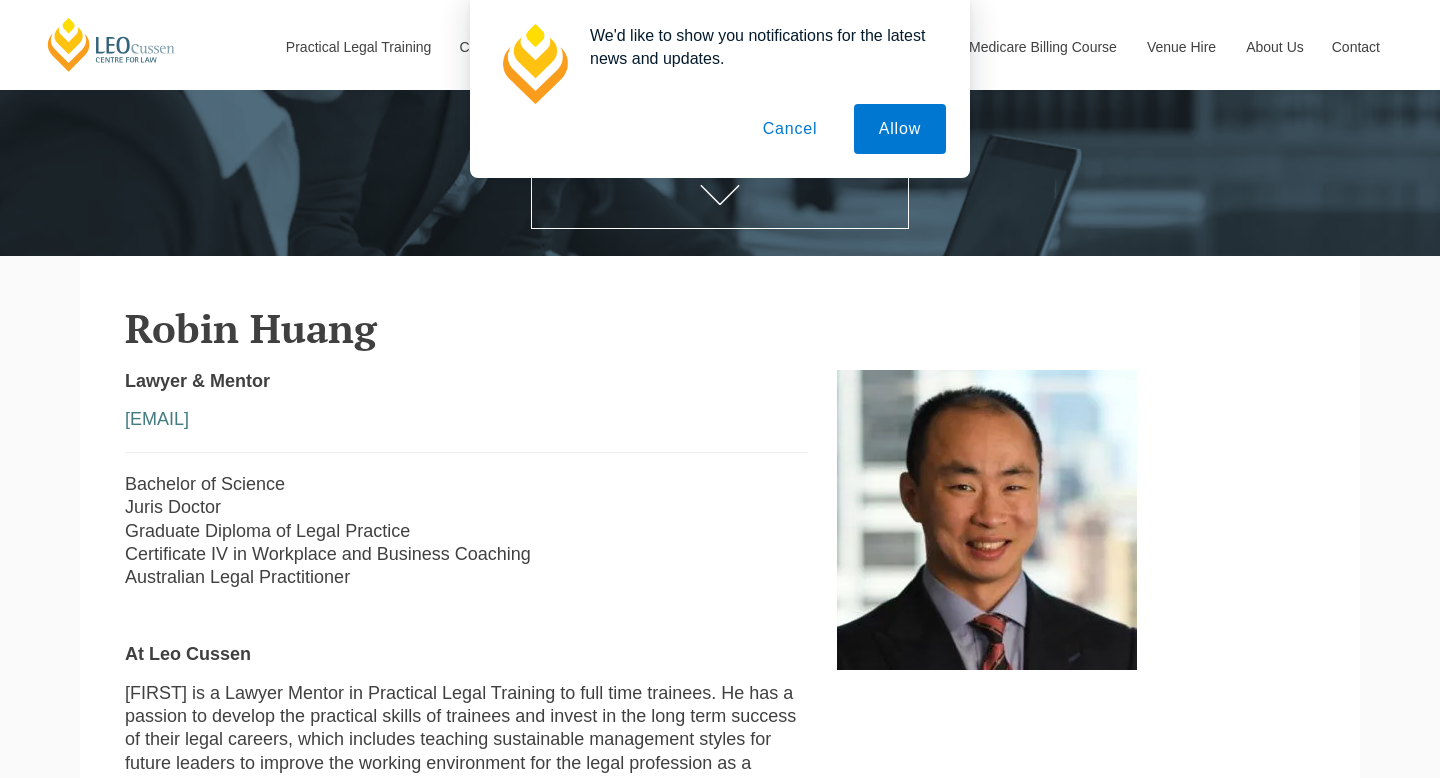 click on "Cancel" at bounding box center (790, 129) 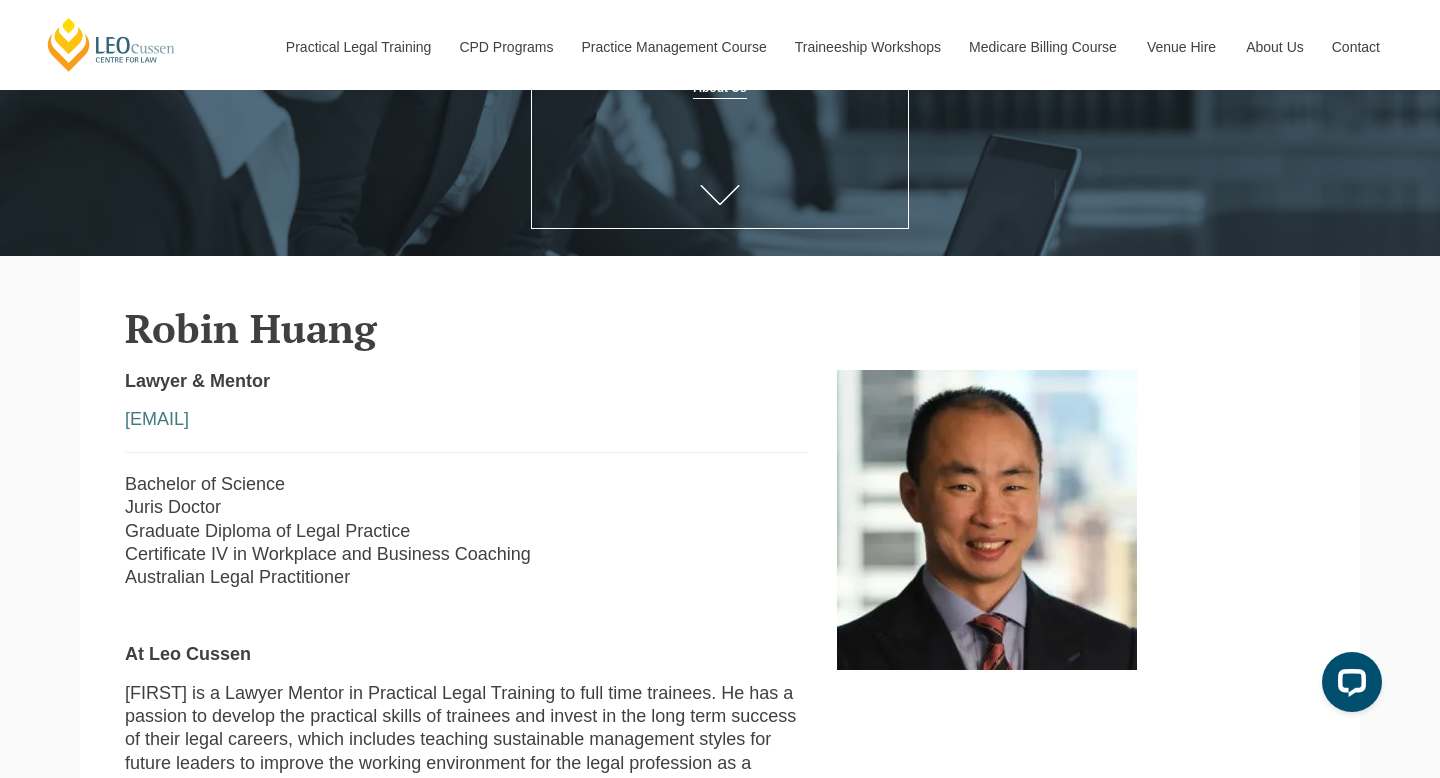 scroll, scrollTop: 0, scrollLeft: 0, axis: both 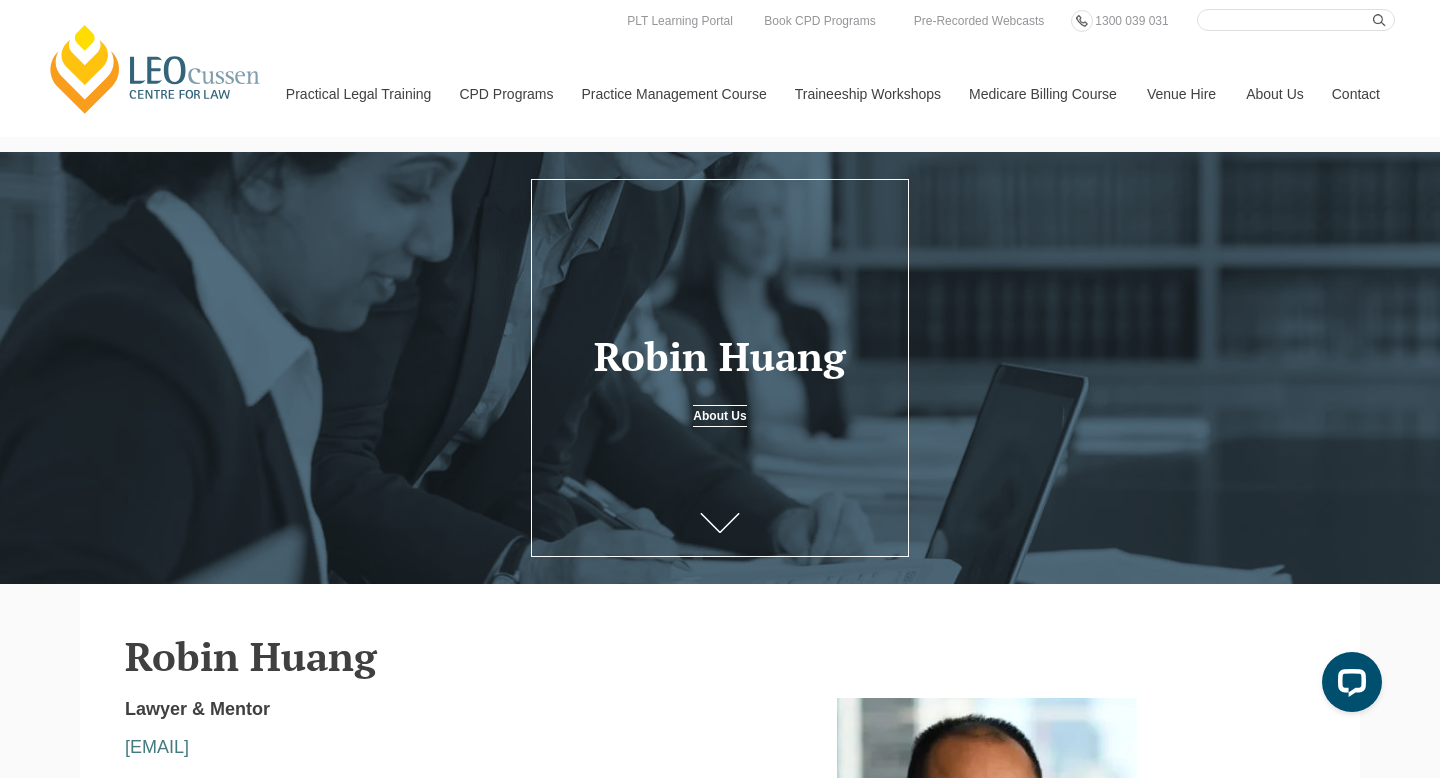 click on "Robin Huang" at bounding box center (720, 356) 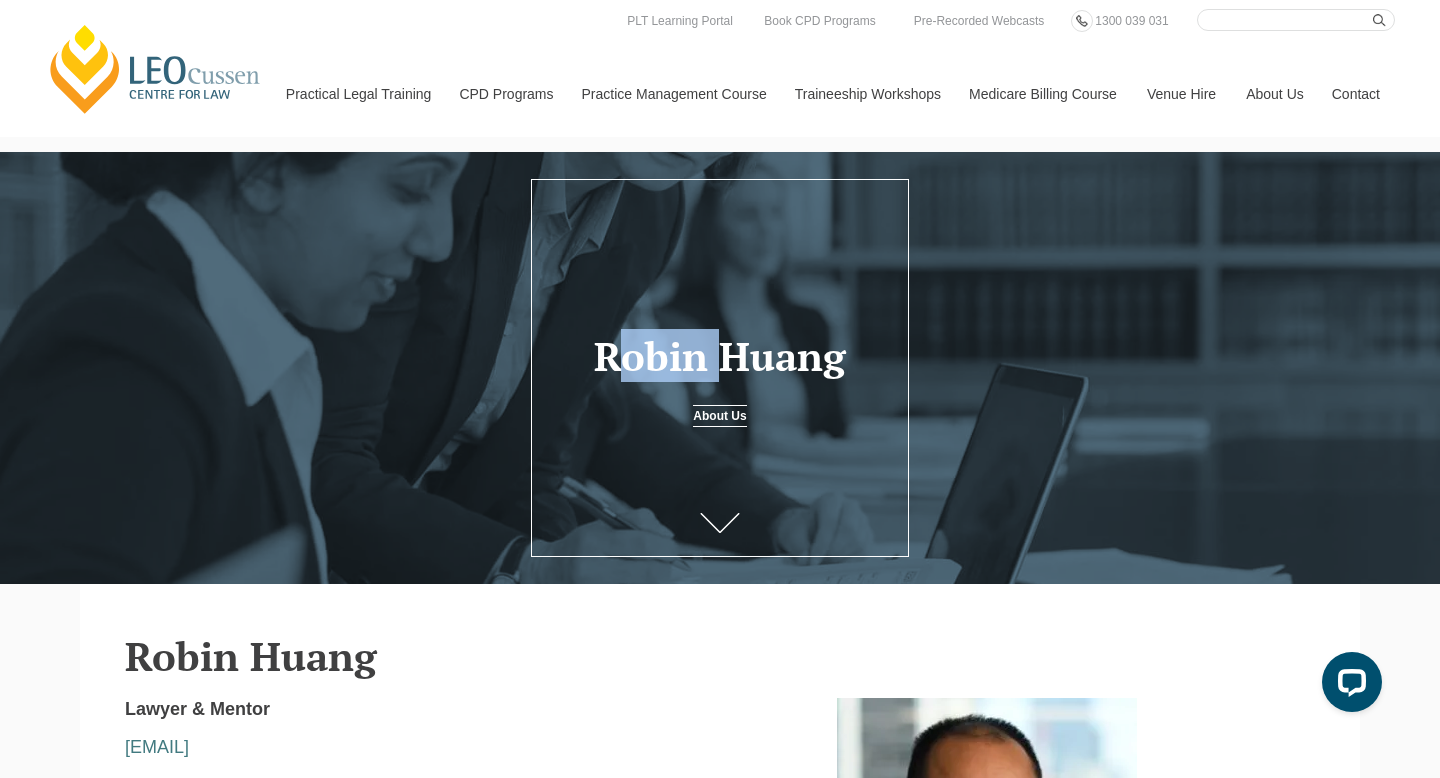 click on "Robin Huang" at bounding box center [720, 356] 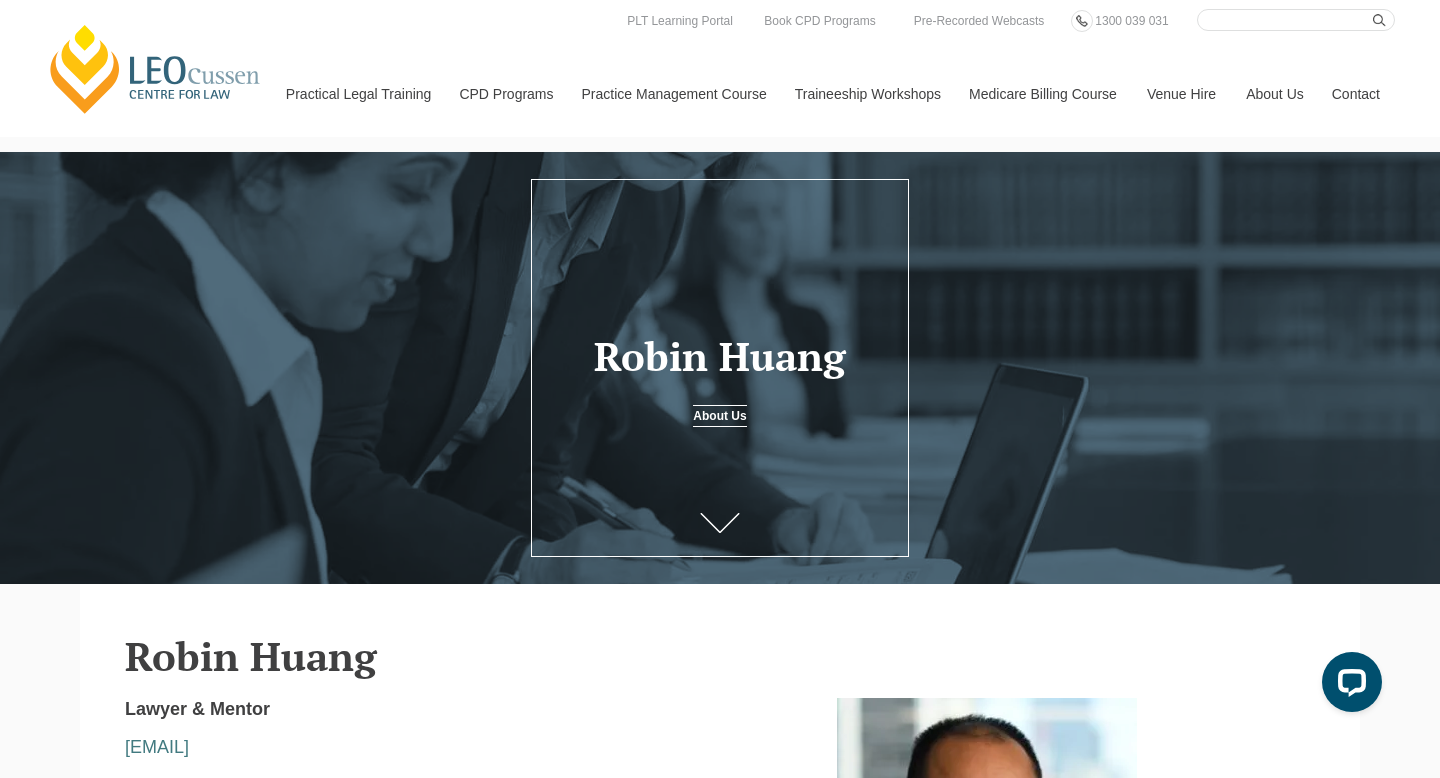 click on "Robin Huang" at bounding box center [720, 356] 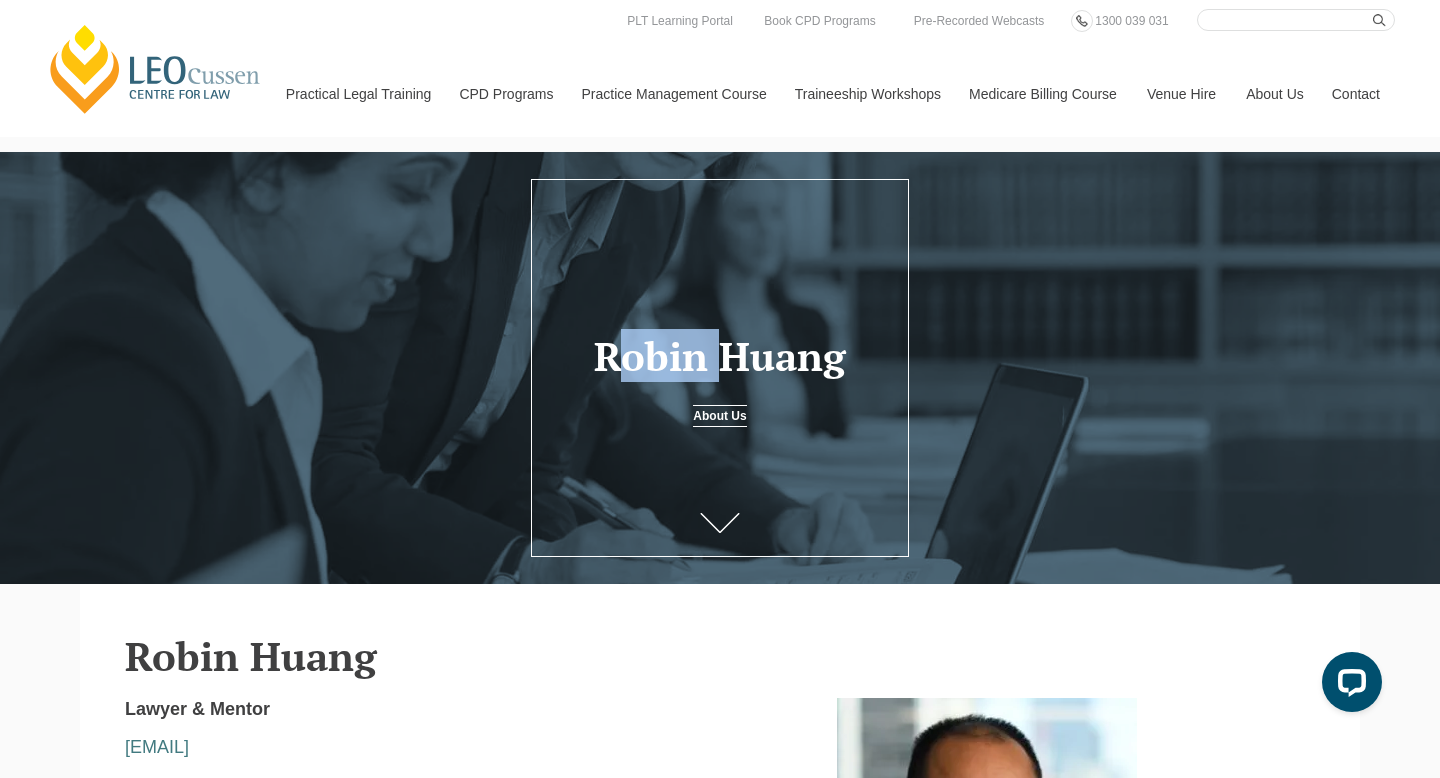 click on "Robin Huang" at bounding box center (720, 356) 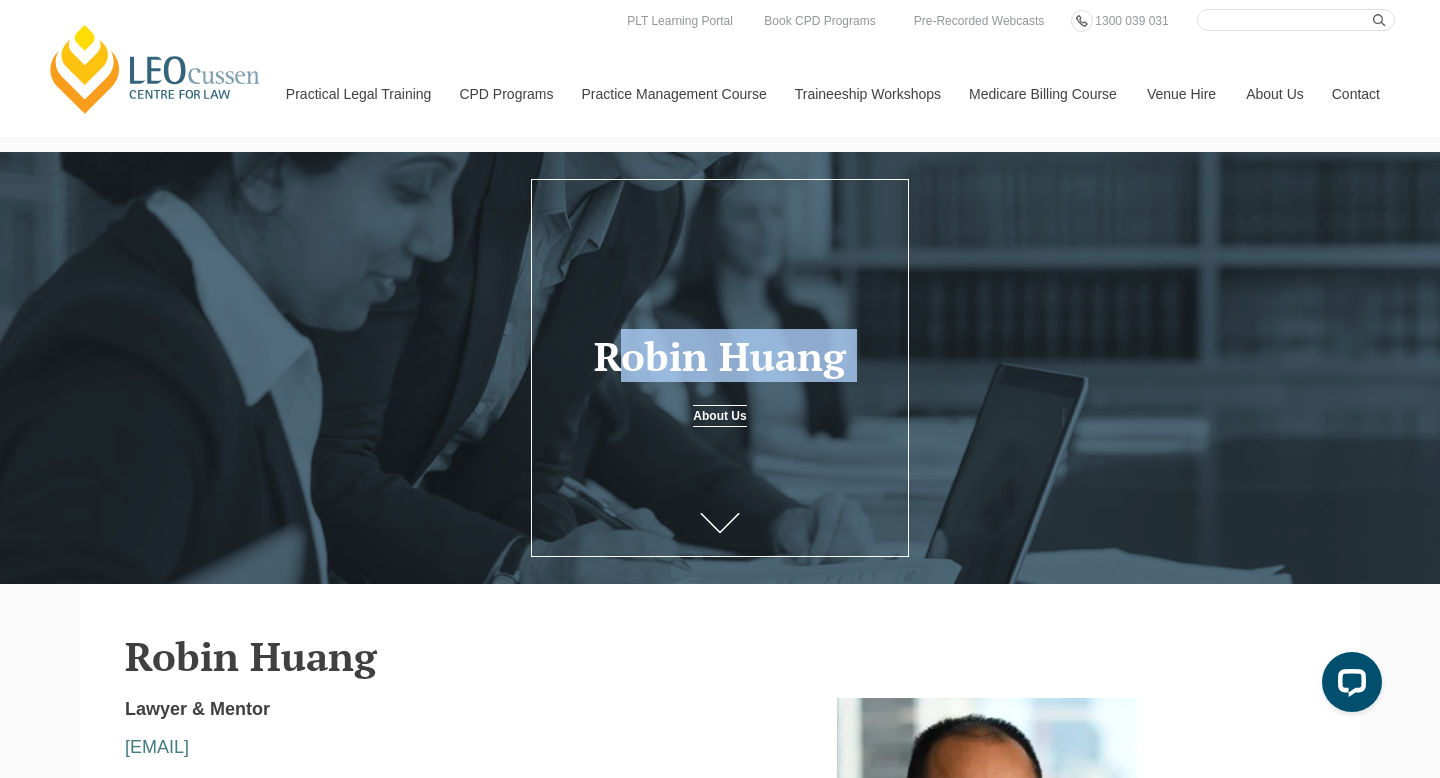 click on "Robin Huang" at bounding box center [720, 356] 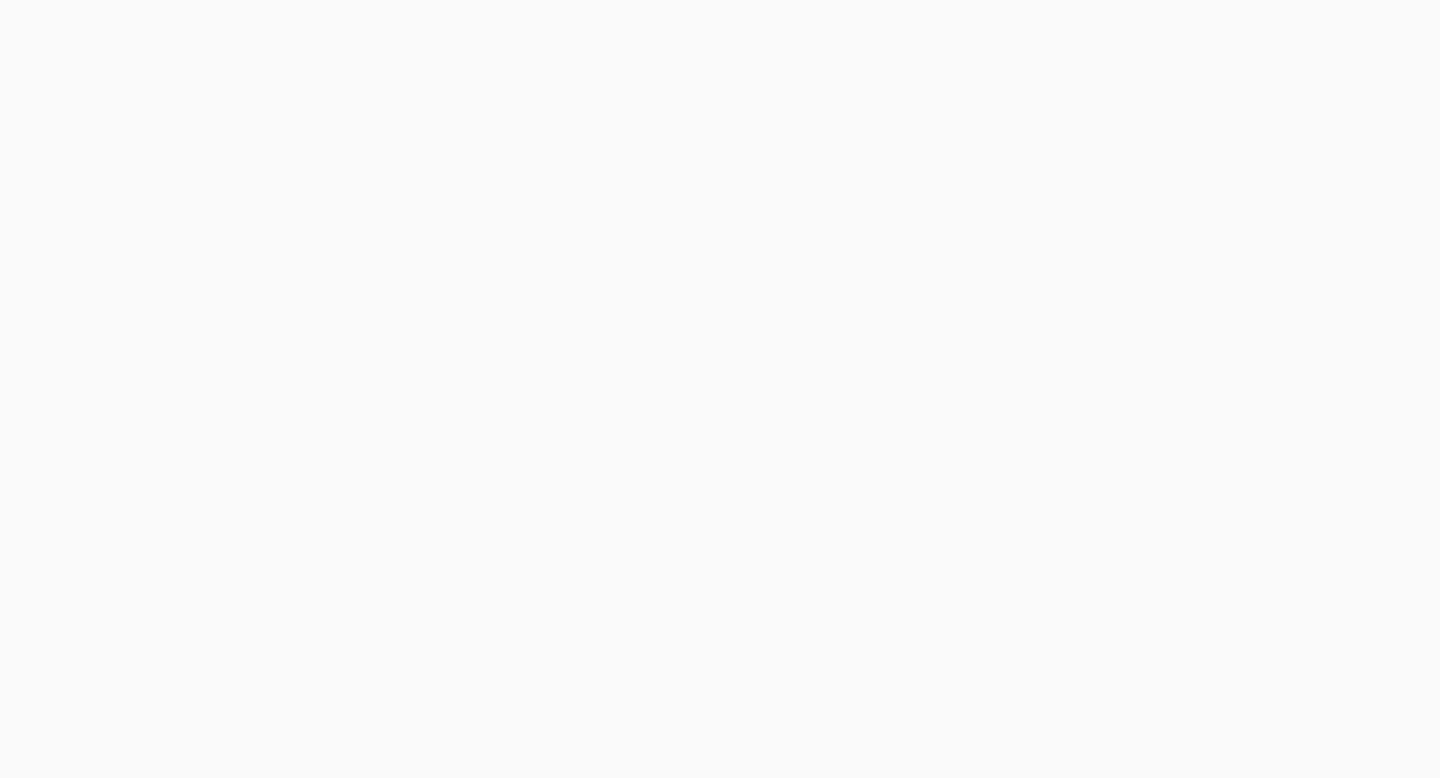 scroll, scrollTop: 82, scrollLeft: 0, axis: vertical 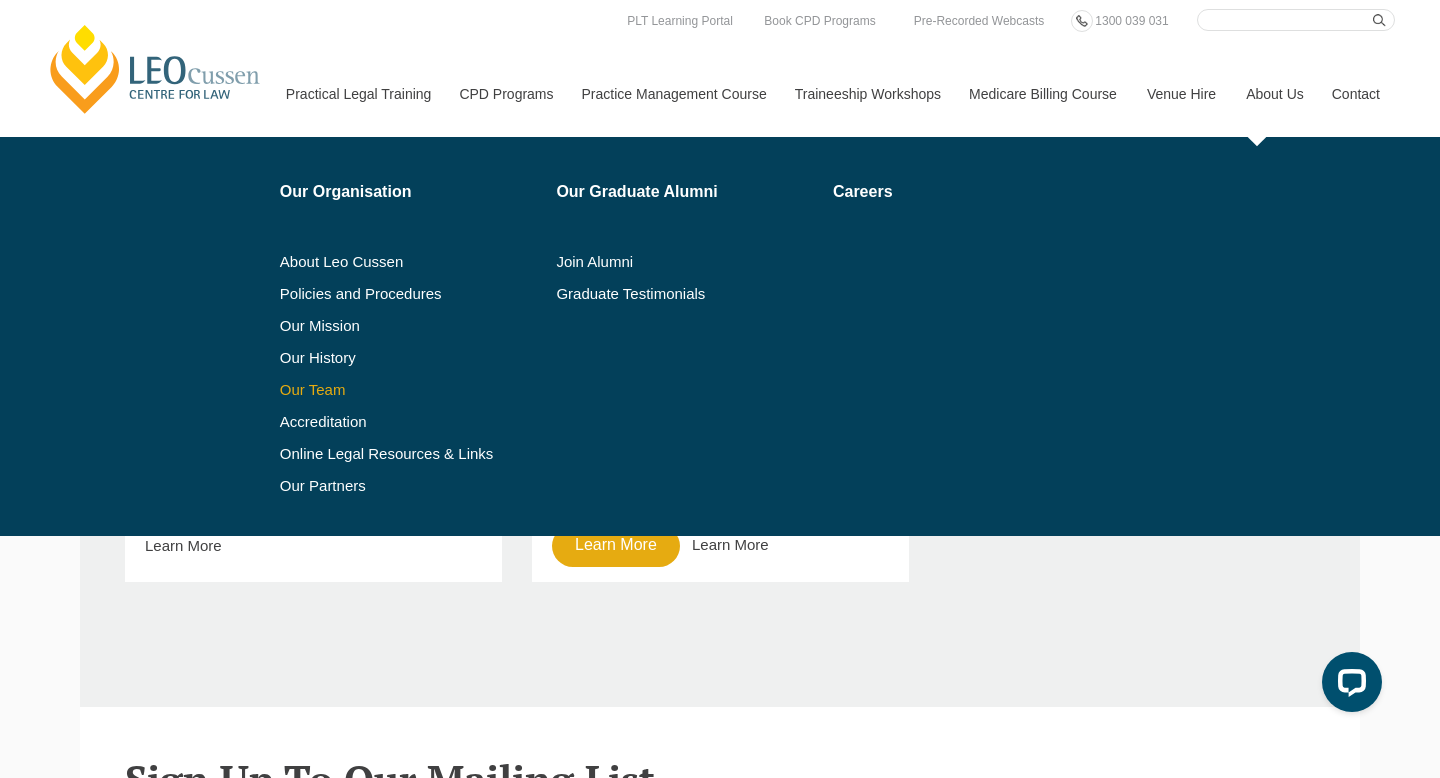 click on "Our Team" at bounding box center [411, 390] 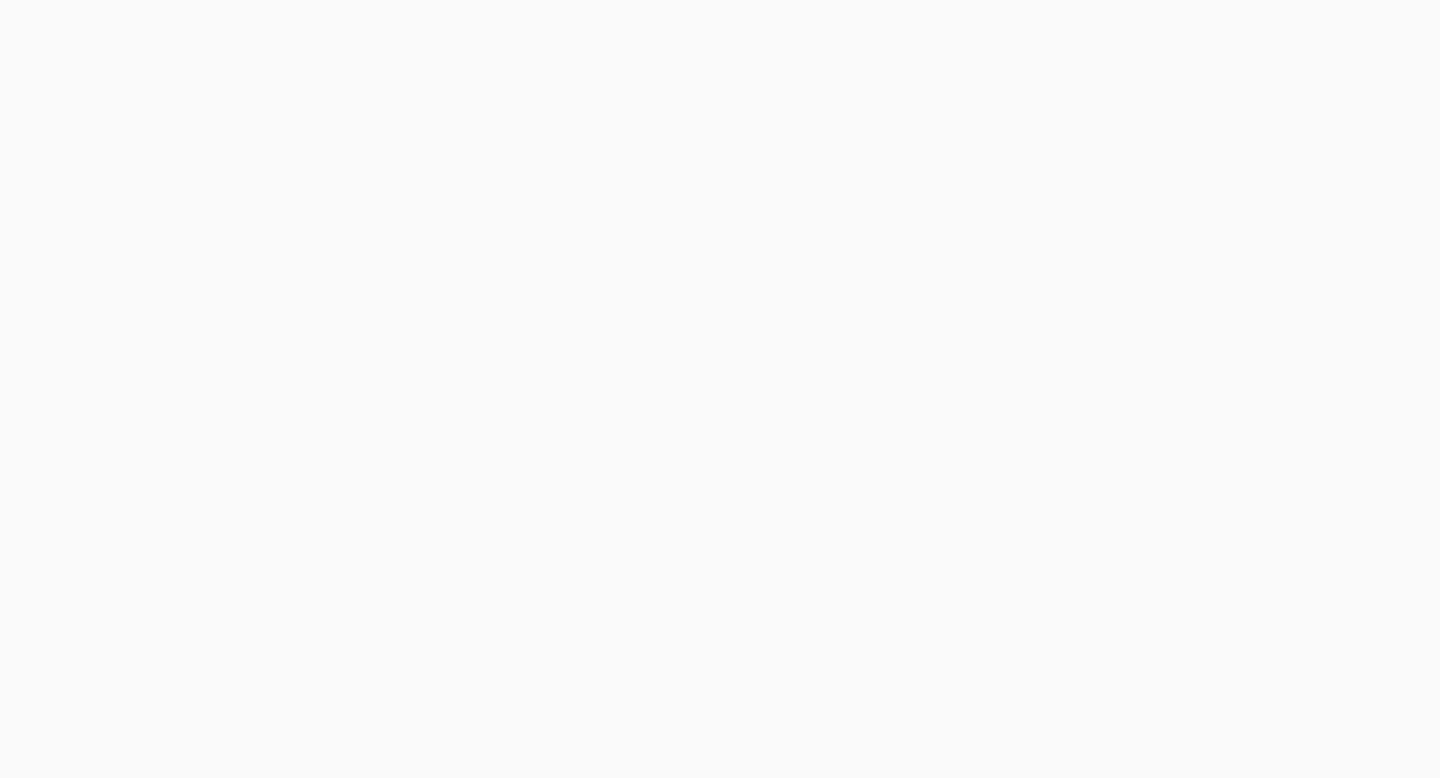 scroll, scrollTop: 0, scrollLeft: 0, axis: both 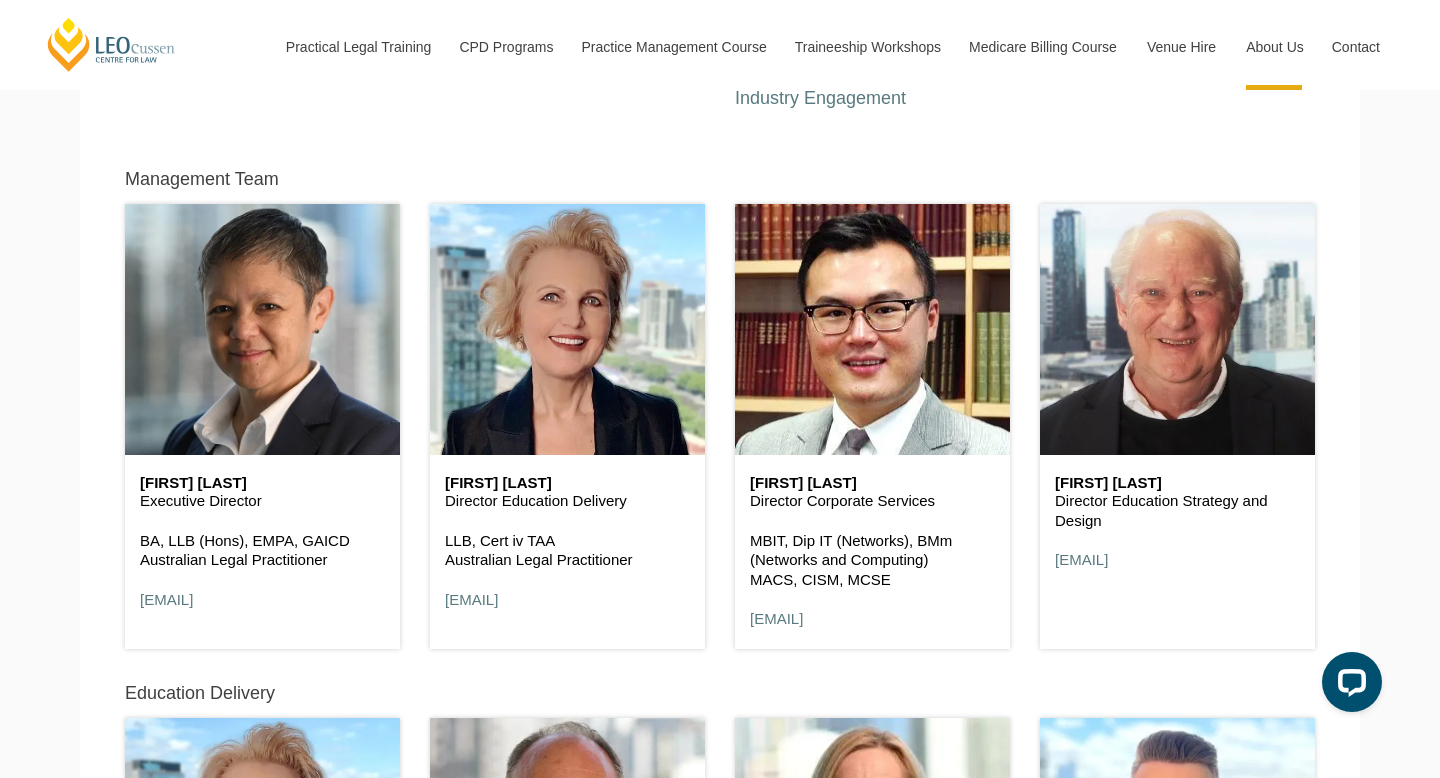 click on "Leo Cussen Centre for Law                             Search here               Practical Legal Training     Our Practical Legal Training Program     Program Dates & Fees   Chat with us   2025 PLT Program Guide   FAQs   International Students & Lawyers   Concurrent Study   Professional Placement   PLT Single Topics   Employers       Locations & Course Options     PLT VIC   PLT ACT   PLT WA   PLT QLD   PLT SA   PLT NSW       Virtual Internships   Enrol Now       CPD Programs     CPD Programs Overview     Victoria CPD Programs   National CPD Programs     By CPD Category     Substantive Law   Professional Skills   Ethics & Professional Responsibility   Practice Management & Business Skills               Continuing Professional Development (CPD) Courses     By Practice Area of Law     Criminal   Wills, Trusts & Succession Planning   Tax   Litigation & Advocacy   Ethics   Corporate   View All       By Type     Workshops   Conferences   Seminars   Intensives   Online Intensives" at bounding box center (720, 6184) 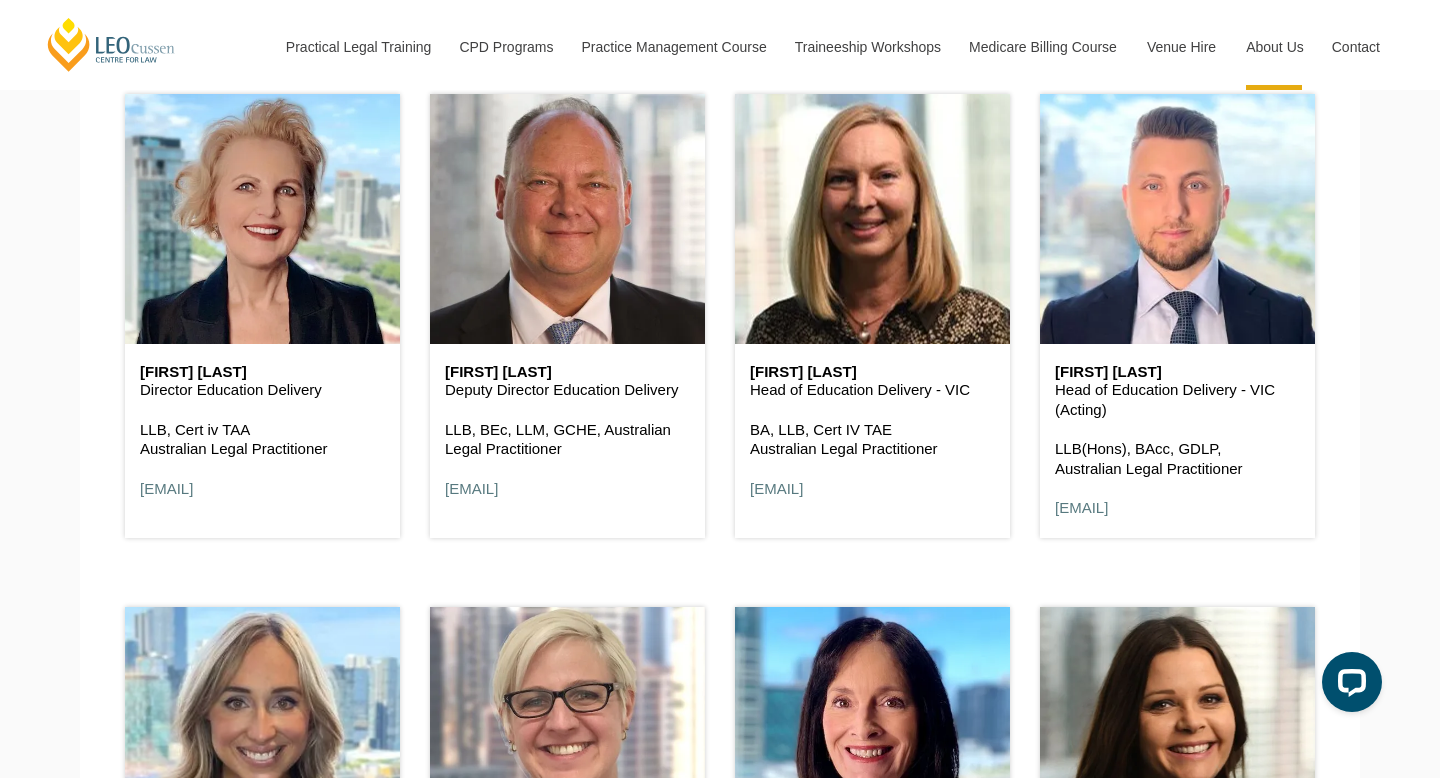scroll, scrollTop: 1574, scrollLeft: 0, axis: vertical 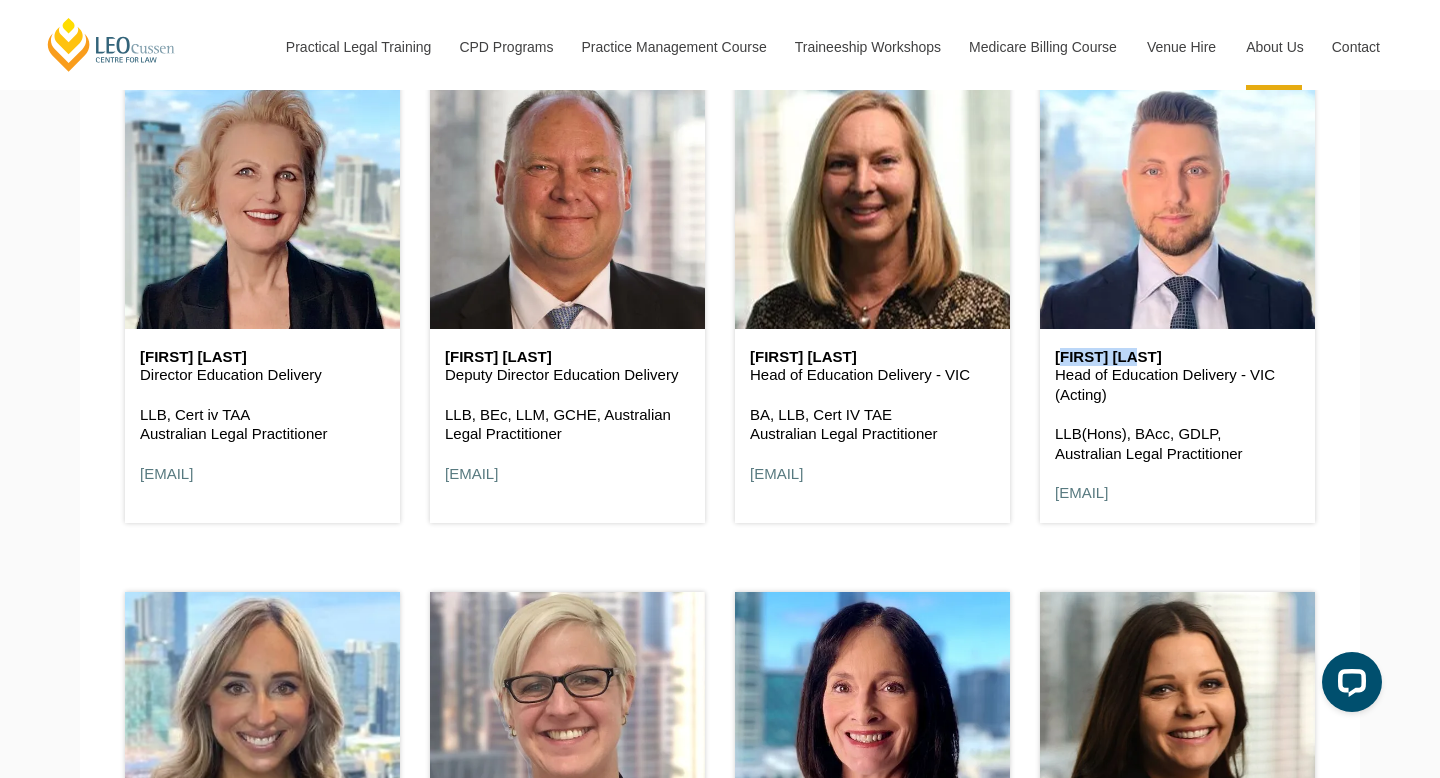 drag, startPoint x: 1135, startPoint y: 351, endPoint x: 1057, endPoint y: 351, distance: 78 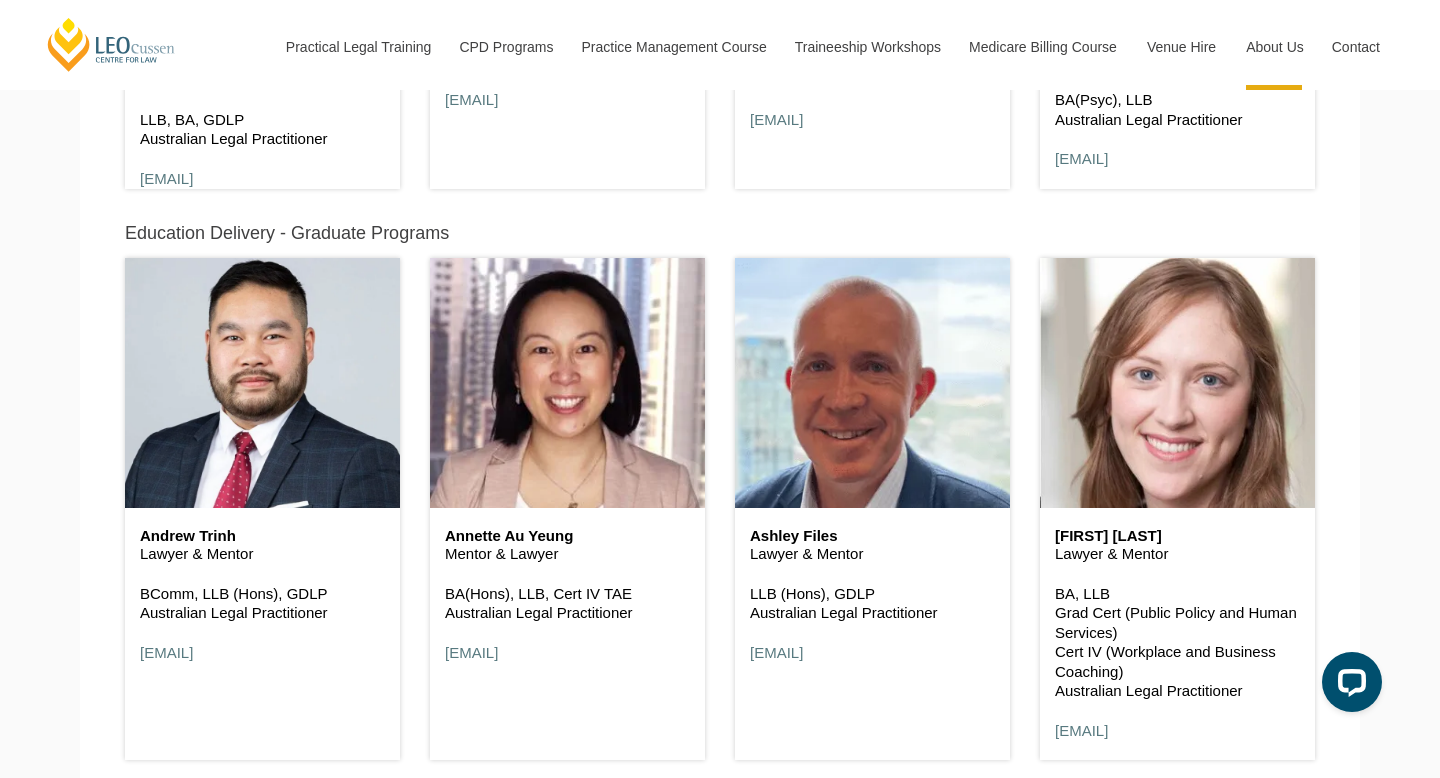 scroll, scrollTop: 2415, scrollLeft: 0, axis: vertical 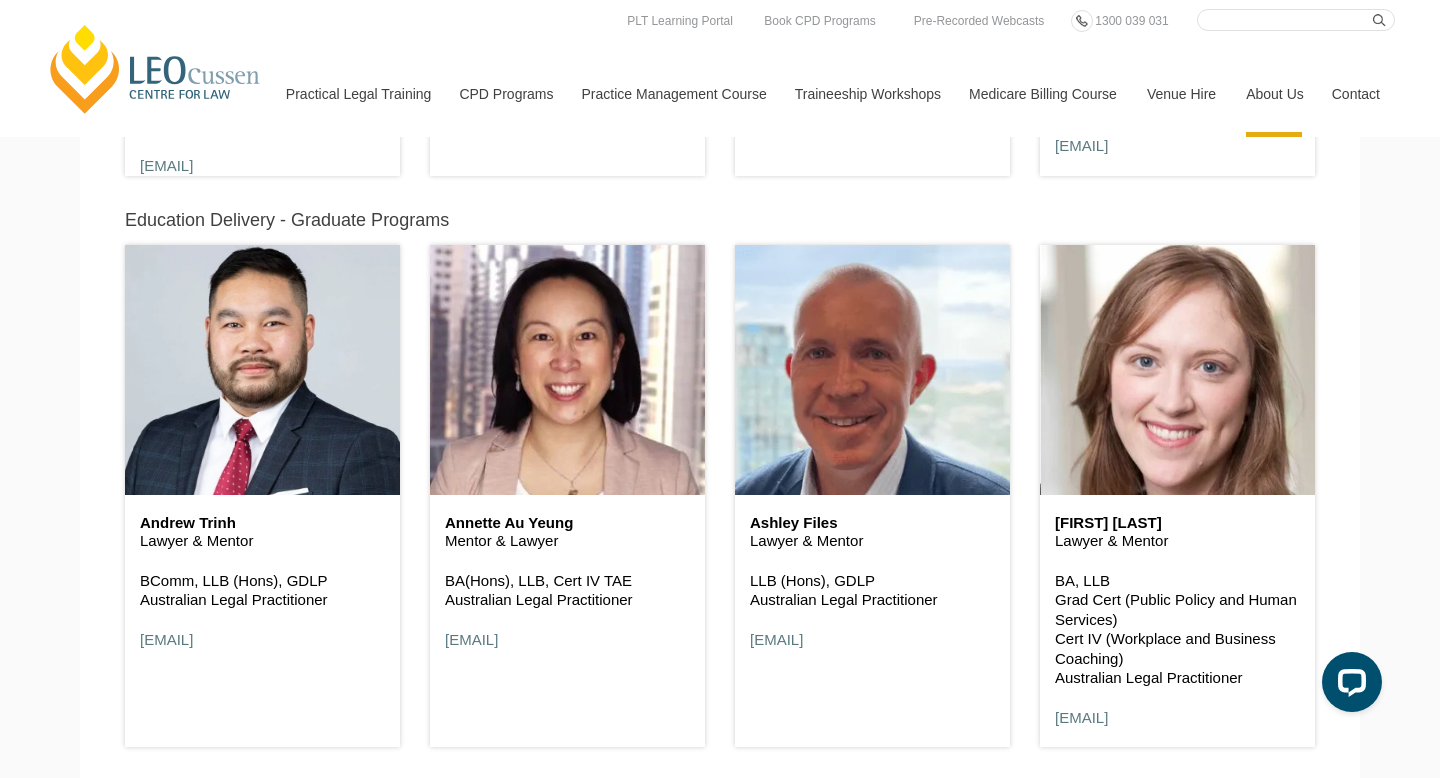click on "Leo Cussen Centre for Law                             Search here               Practical Legal Training     Our Practical Legal Training Program     Program Dates & Fees   Chat with us   2025 PLT Program Guide   FAQs   International Students & Lawyers   Concurrent Study   Professional Placement   PLT Single Topics   Employers       Locations & Course Options     PLT VIC   PLT ACT   PLT WA   PLT QLD   PLT SA   PLT NSW       Virtual Internships   Enrol Now       CPD Programs     CPD Programs Overview     Victoria CPD Programs   National CPD Programs     By CPD Category     Substantive Law   Professional Skills   Ethics & Professional Responsibility   Practice Management & Business Skills               Continuing Professional Development (CPD) Courses     By Practice Area of Law     Criminal   Wills, Trusts & Succession Planning   Tax   Litigation & Advocacy   Ethics   Corporate   View All       By Type     Workshops   Conferences   Seminars   Intensives   Online Intensives" at bounding box center (720, 4704) 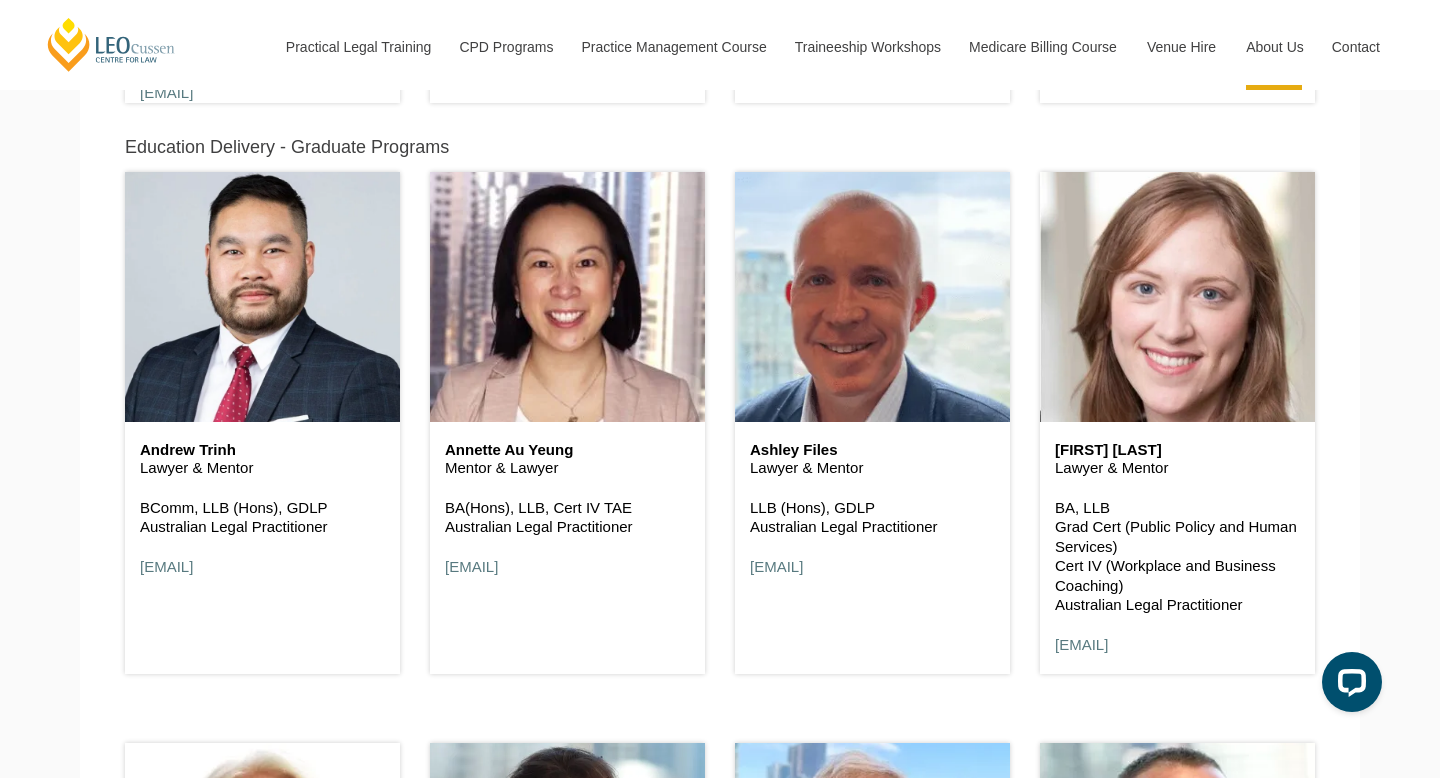 scroll, scrollTop: 2501, scrollLeft: 0, axis: vertical 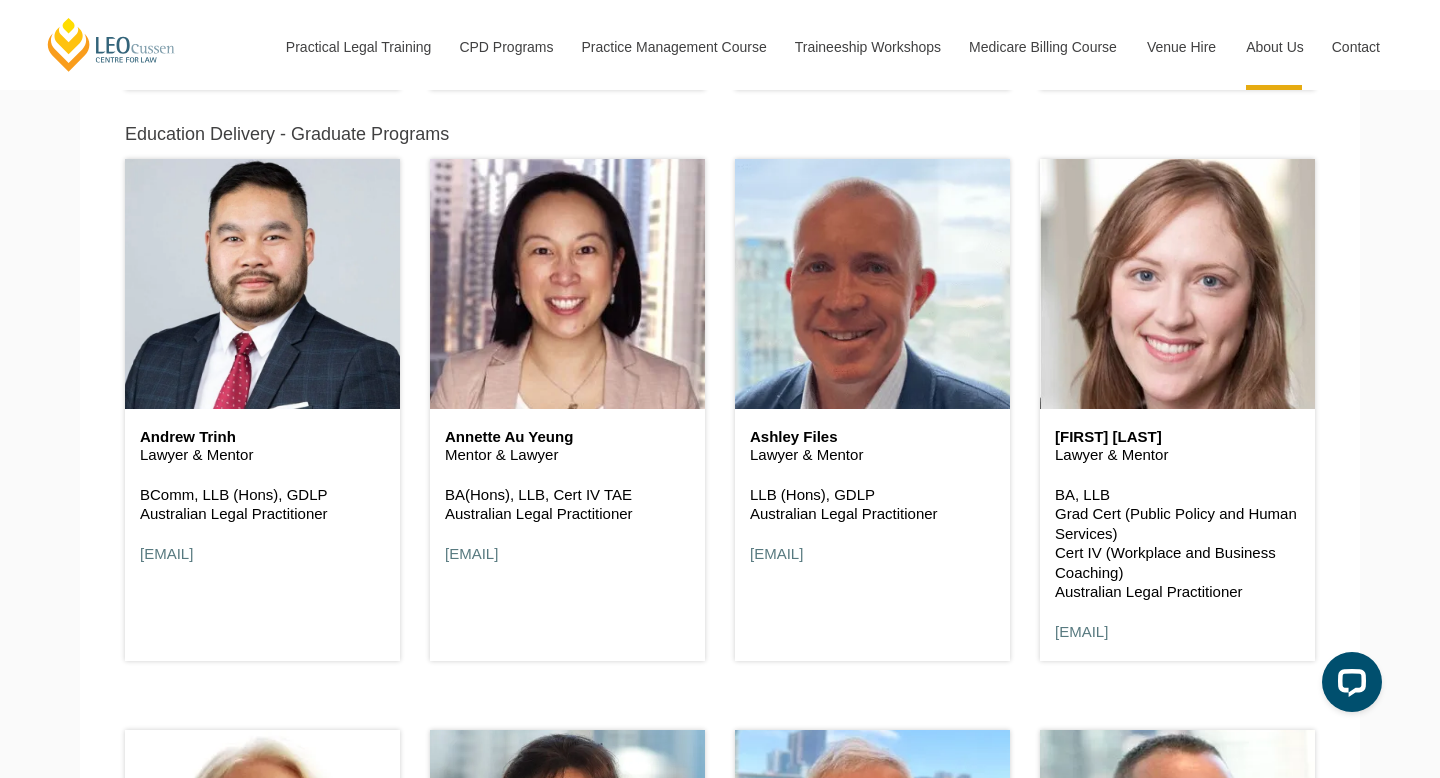 copy on "Annette Au Yeung" 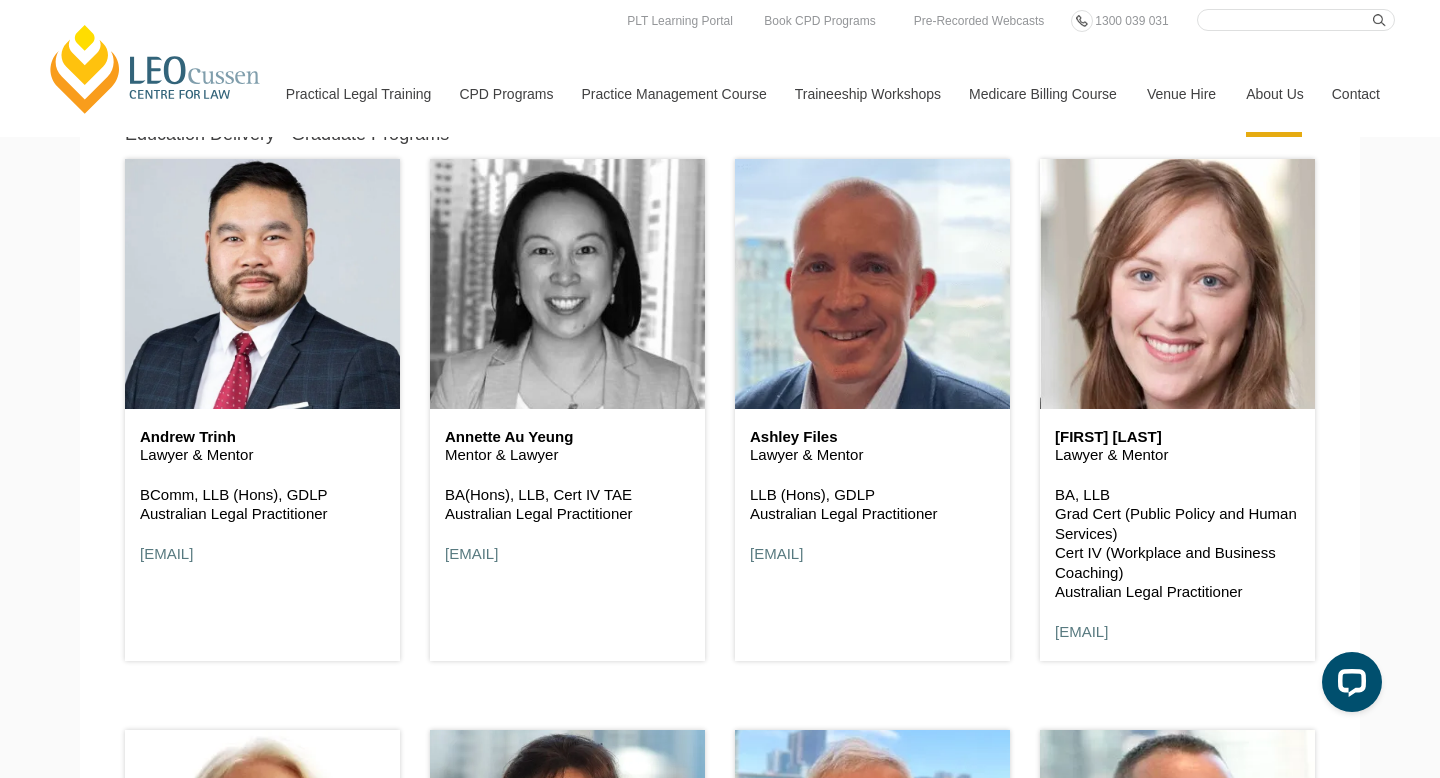click at bounding box center [567, 284] 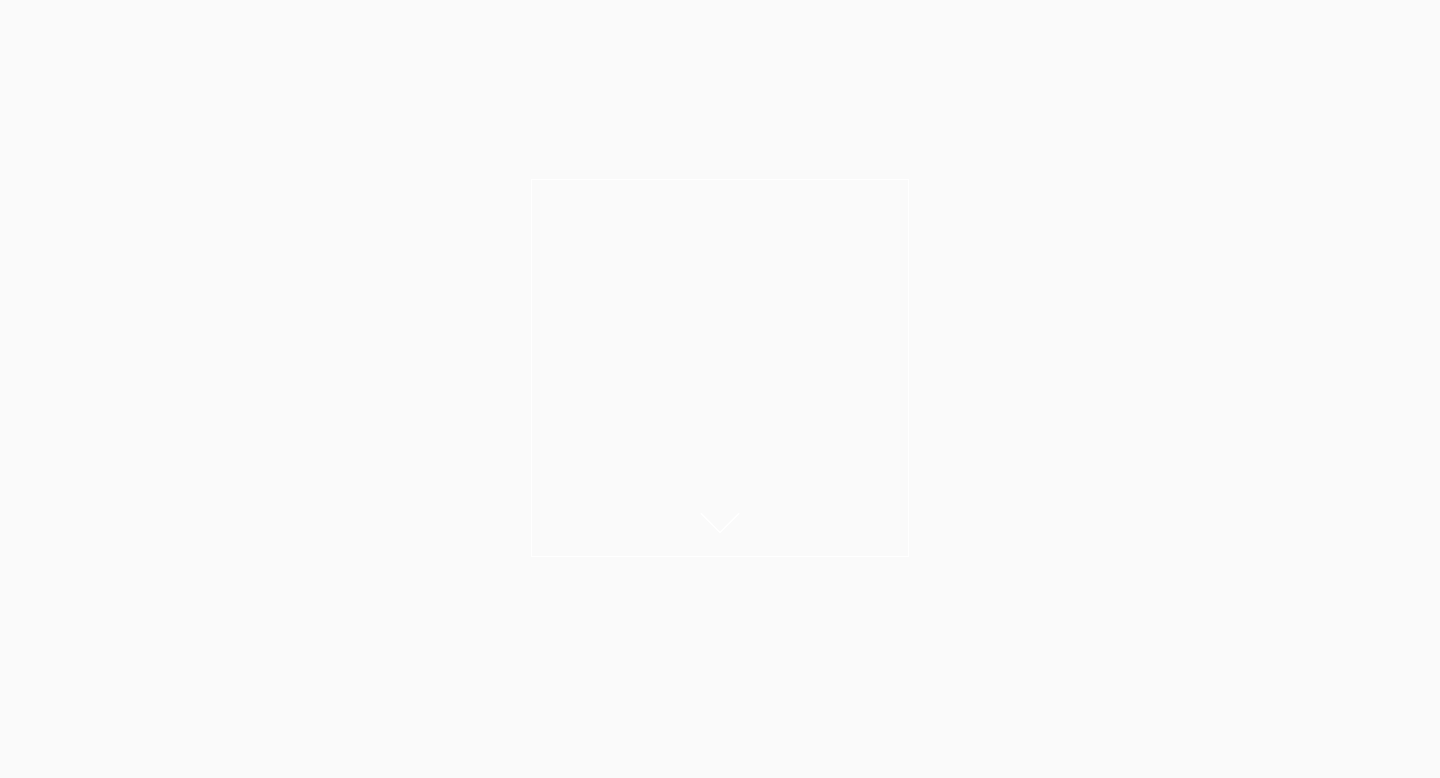 scroll, scrollTop: 0, scrollLeft: 0, axis: both 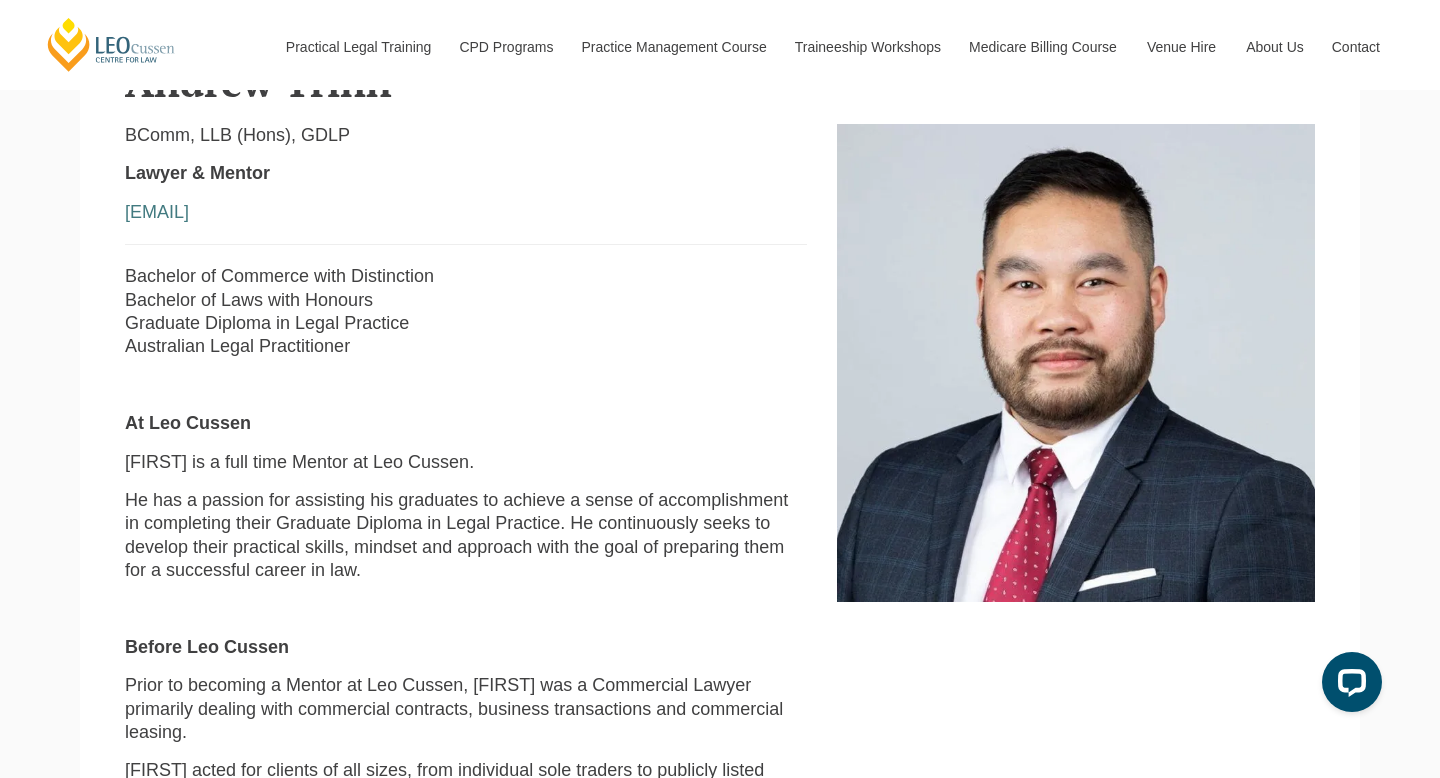 click on "[FIRST] is a full time Mentor at Leo Cussen." at bounding box center [466, 462] 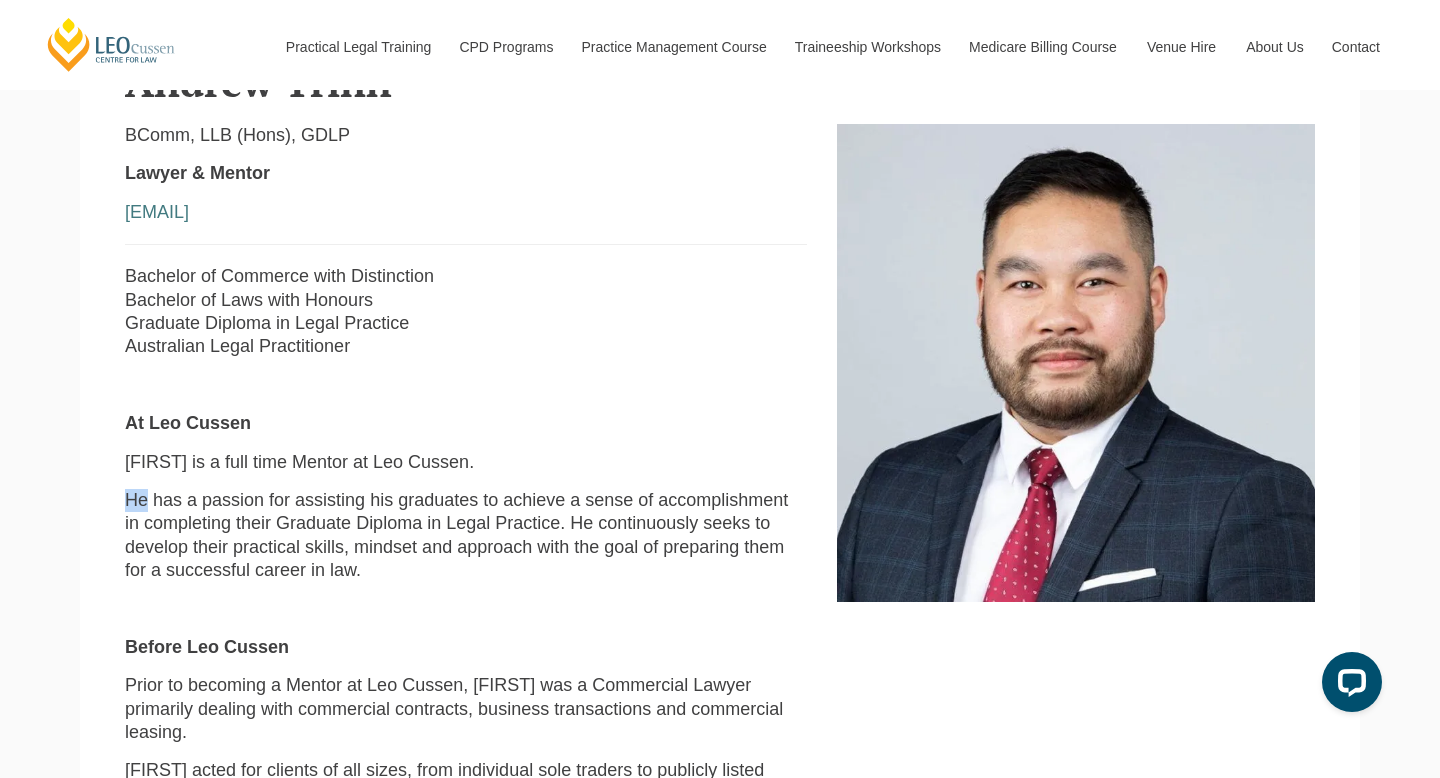click on "He has a passion for assisting his graduates to achieve a sense of accomplishment in completing their Graduate Diploma in Legal Practice. He continuously seeks to develop their practical skills, mindset and approach with the goal of preparing them for a successful career in law." at bounding box center (466, 536) 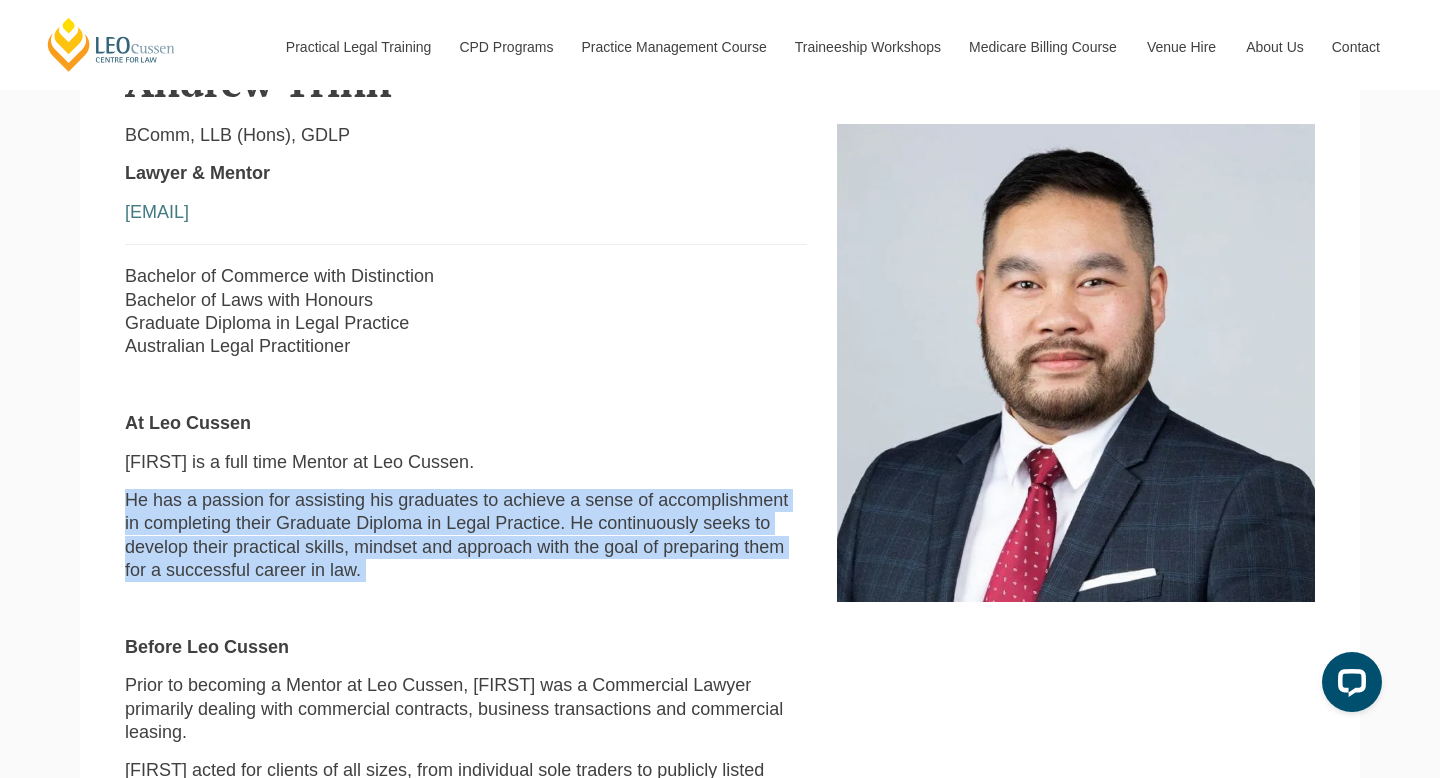 click on "Leo Cussen Centre for Law                             Search here               Practical Legal Training     Our Practical Legal Training Program     Program Dates & Fees   Chat with us   2025 PLT Program Guide   FAQs   International Students & Lawyers   Concurrent Study   Professional Placement   PLT Single Topics   Employers       Locations & Course Options     PLT VIC   PLT ACT   PLT WA   PLT QLD   PLT SA   PLT NSW       Virtual Internships   Enrol Now       CPD Programs     CPD Programs Overview     Victoria CPD Programs   National CPD Programs     By CPD Category     Substantive Law   Professional Skills   Ethics & Professional Responsibility   Practice Management & Business Skills               Continuing Professional Development (CPD) Courses     By Practice Area of Law     Criminal   Wills, Trusts & Succession Planning   Tax   Litigation & Advocacy   Ethics   Corporate   View All       By Type     Workshops   Conferences   Seminars   Intensives   Online Intensives" at bounding box center [720, 1150] 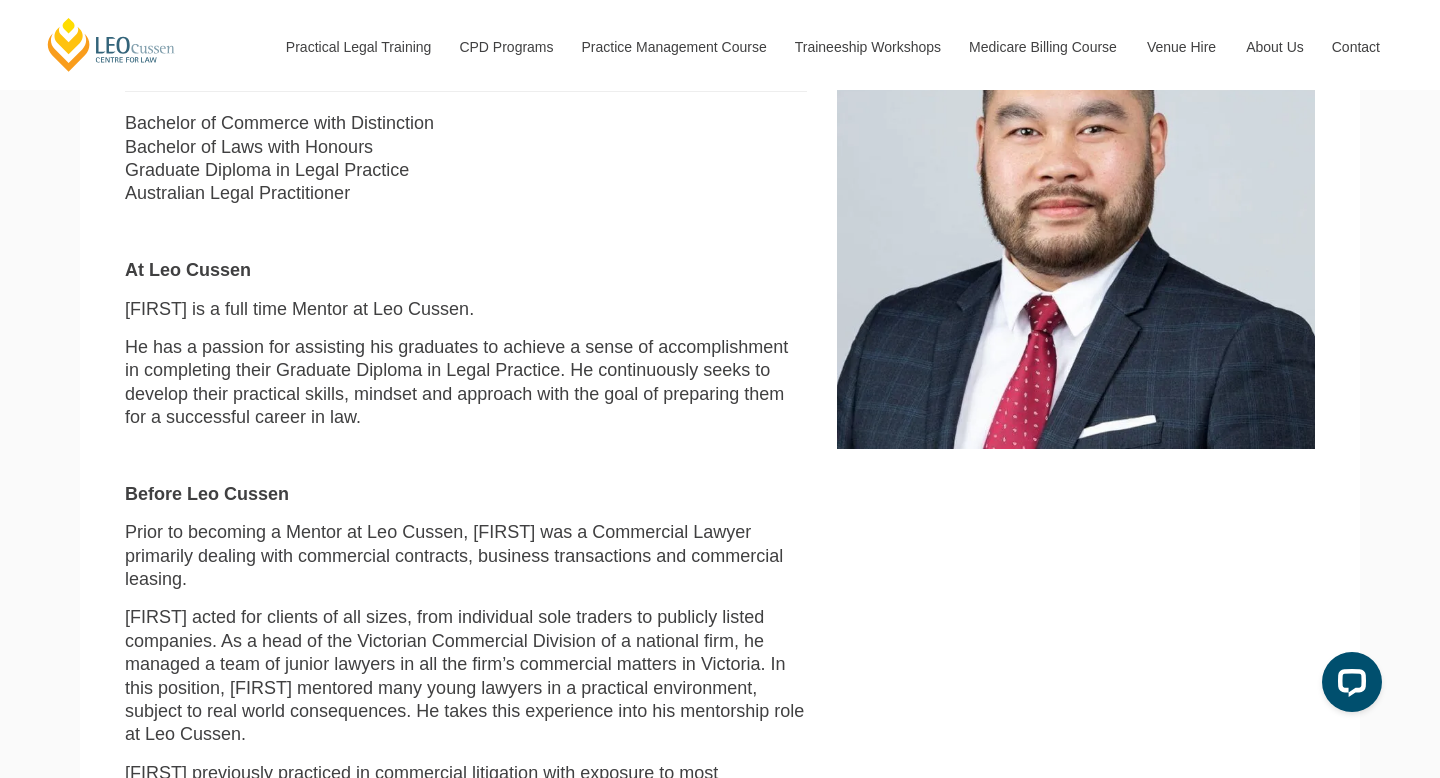 click on "Leo Cussen Centre for Law                             Search here               Practical Legal Training     Our Practical Legal Training Program     Program Dates & Fees   Chat with us   2025 PLT Program Guide   FAQs   International Students & Lawyers   Concurrent Study   Professional Placement   PLT Single Topics   Employers       Locations & Course Options     PLT VIC   PLT ACT   PLT WA   PLT QLD   PLT SA   PLT NSW       Virtual Internships   Enrol Now       CPD Programs     CPD Programs Overview     Victoria CPD Programs   National CPD Programs     By CPD Category     Substantive Law   Professional Skills   Ethics & Professional Responsibility   Practice Management & Business Skills               Continuing Professional Development (CPD) Courses     By Practice Area of Law     Criminal   Wills, Trusts & Succession Planning   Tax   Litigation & Advocacy   Ethics   Corporate   View All       By Type     Workshops   Conferences   Seminars   Intensives   Online Intensives" at bounding box center (720, 997) 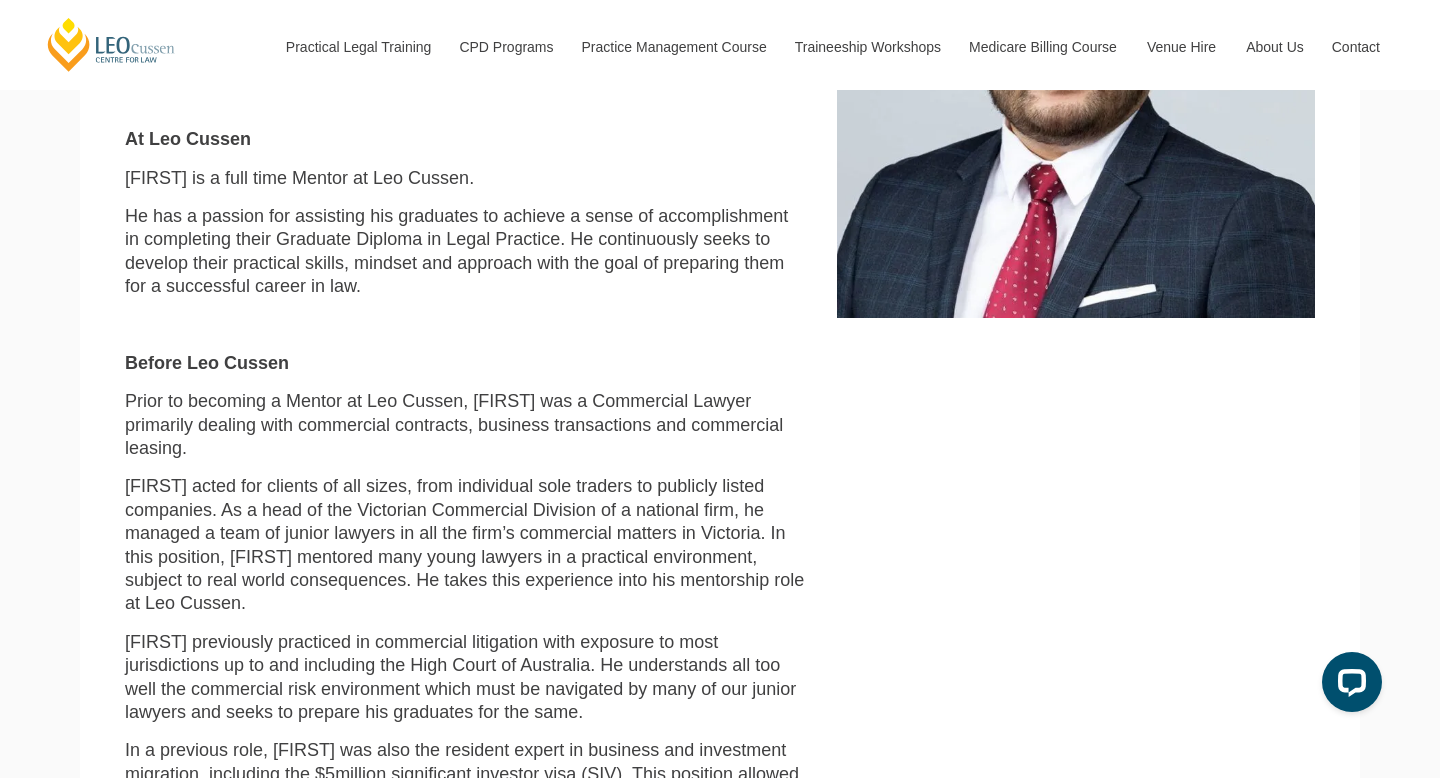 click on "Leo Cussen Centre for Law                             Search here               Practical Legal Training     Our Practical Legal Training Program     Program Dates & Fees   Chat with us   2025 PLT Program Guide   FAQs   International Students & Lawyers   Concurrent Study   Professional Placement   PLT Single Topics   Employers       Locations & Course Options     PLT VIC   PLT ACT   PLT WA   PLT QLD   PLT SA   PLT NSW       Virtual Internships   Enrol Now       CPD Programs     CPD Programs Overview     Victoria CPD Programs   National CPD Programs     By CPD Category     Substantive Law   Professional Skills   Ethics & Professional Responsibility   Practice Management & Business Skills               Continuing Professional Development (CPD) Courses     By Practice Area of Law     Criminal   Wills, Trusts & Succession Planning   Tax   Litigation & Advocacy   Ethics   Corporate   View All       By Type     Workshops   Conferences   Seminars   Intensives   Online Intensives" at bounding box center [720, 866] 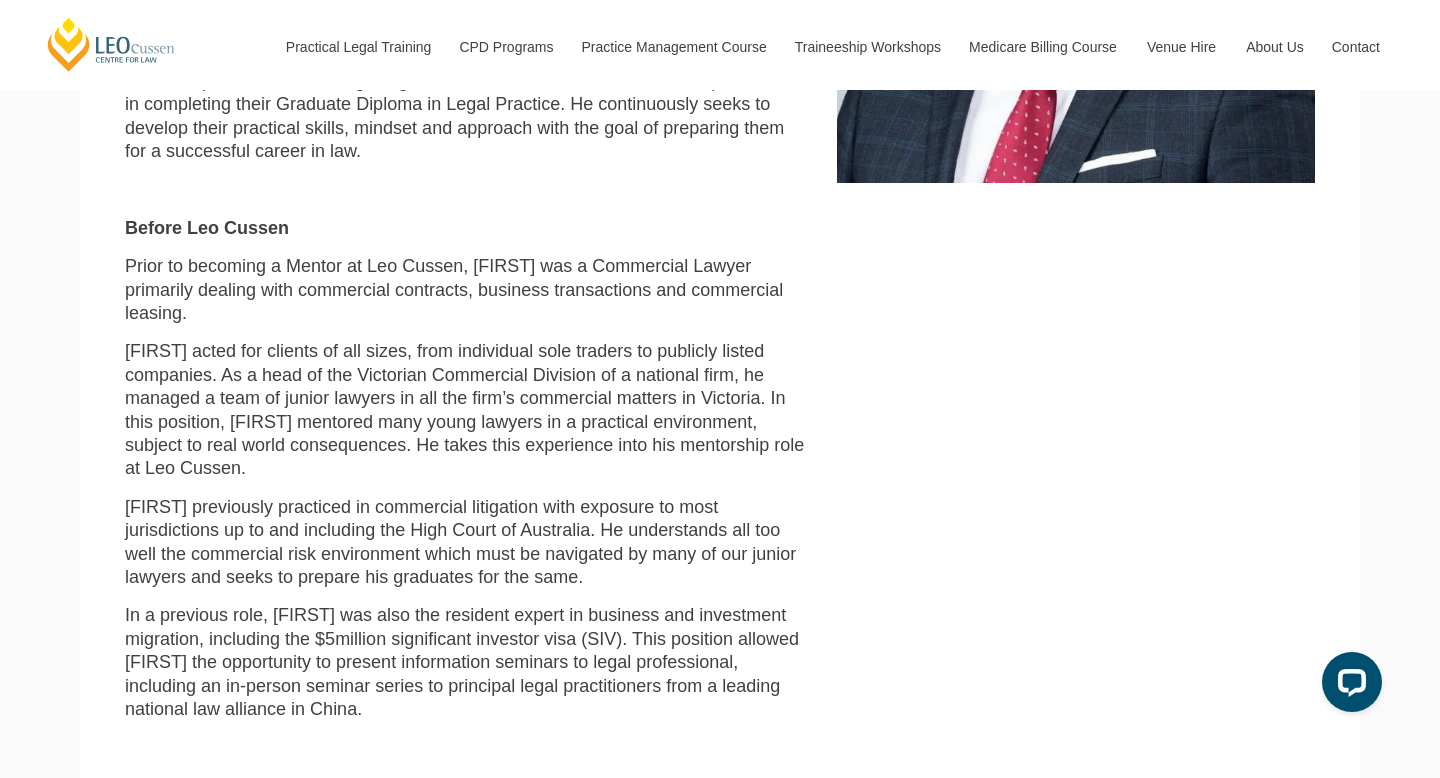 scroll, scrollTop: 998, scrollLeft: 0, axis: vertical 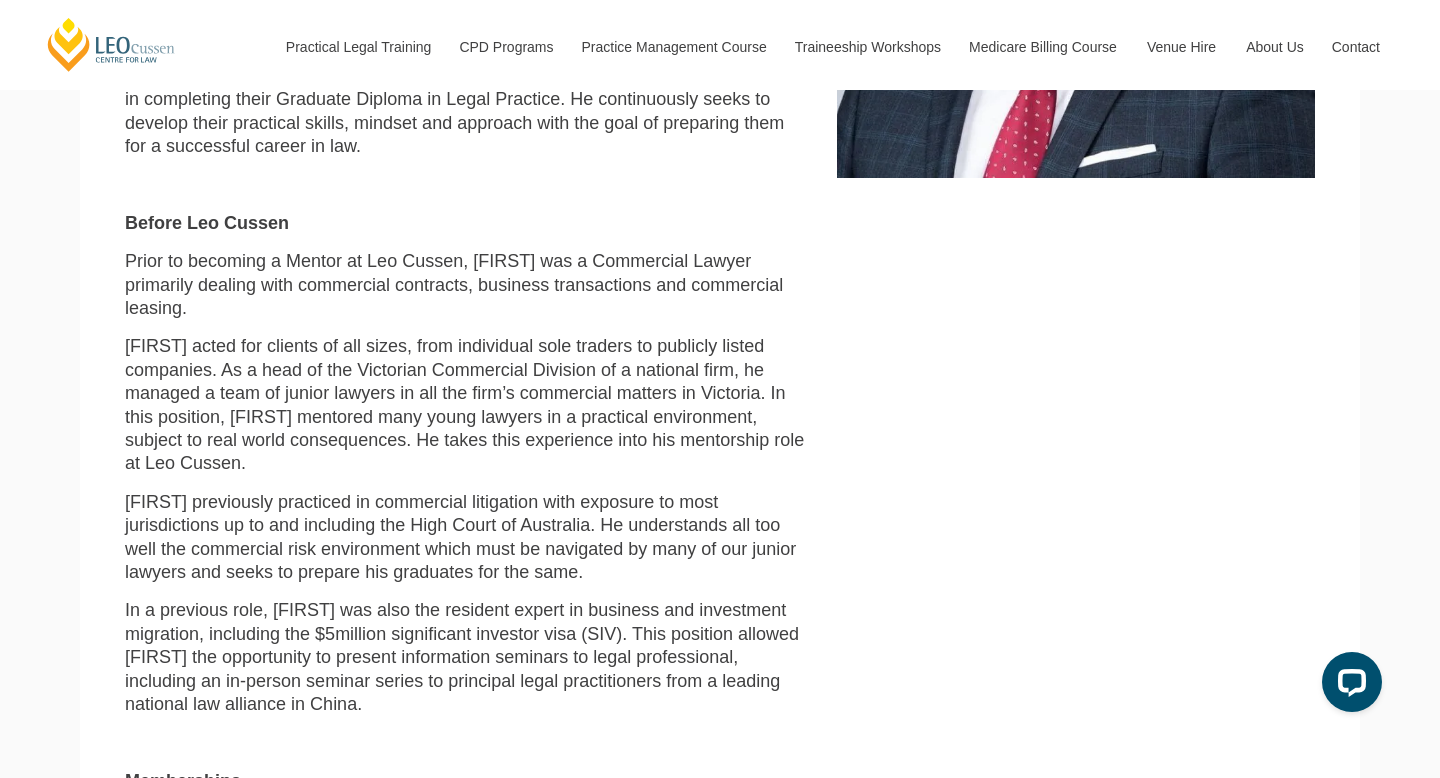 click on "Leo Cussen Centre for Law                             Search here               Practical Legal Training     Our Practical Legal Training Program     Program Dates & Fees   Chat with us   2025 PLT Program Guide   FAQs   International Students & Lawyers   Concurrent Study   Professional Placement   PLT Single Topics   Employers       Locations & Course Options     PLT VIC   PLT ACT   PLT WA   PLT QLD   PLT SA   PLT NSW       Virtual Internships   Enrol Now       CPD Programs     CPD Programs Overview     Victoria CPD Programs   National CPD Programs     By CPD Category     Substantive Law   Professional Skills   Ethics & Professional Responsibility   Practice Management & Business Skills               Continuing Professional Development (CPD) Courses     By Practice Area of Law     Criminal   Wills, Trusts & Succession Planning   Tax   Litigation & Advocacy   Ethics   Corporate   View All       By Type     Workshops   Conferences   Seminars   Intensives   Online Intensives" at bounding box center [720, 726] 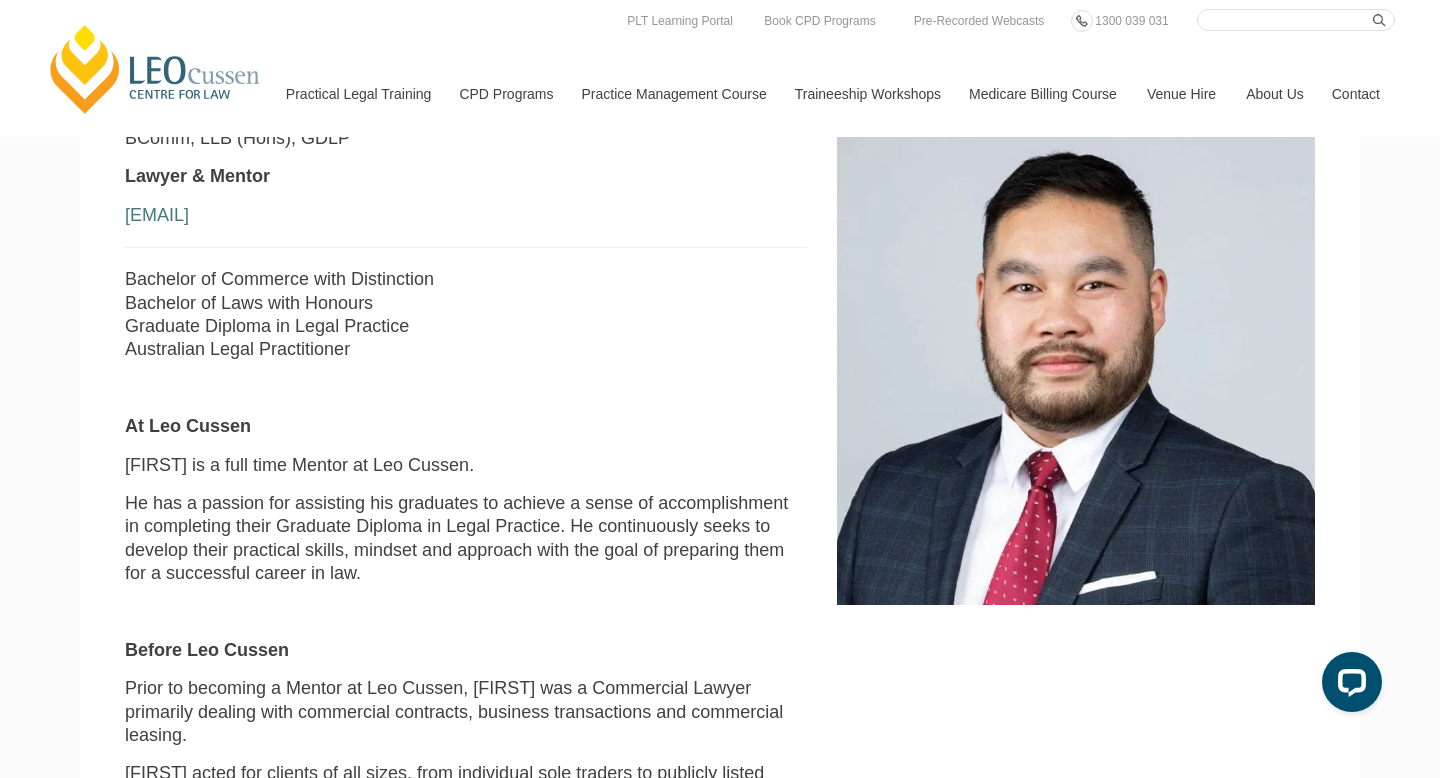 scroll, scrollTop: 0, scrollLeft: 0, axis: both 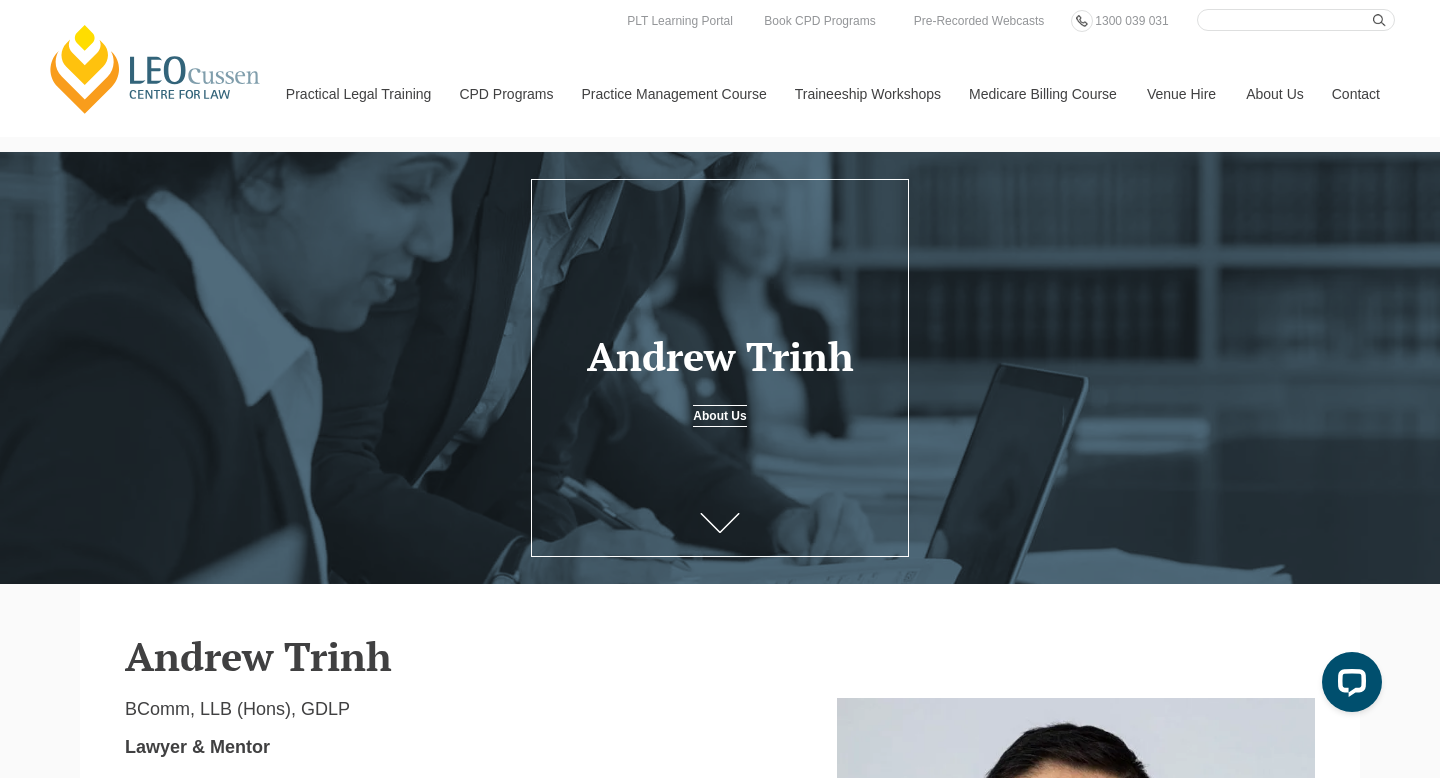 click on "About Us" at bounding box center [719, 416] 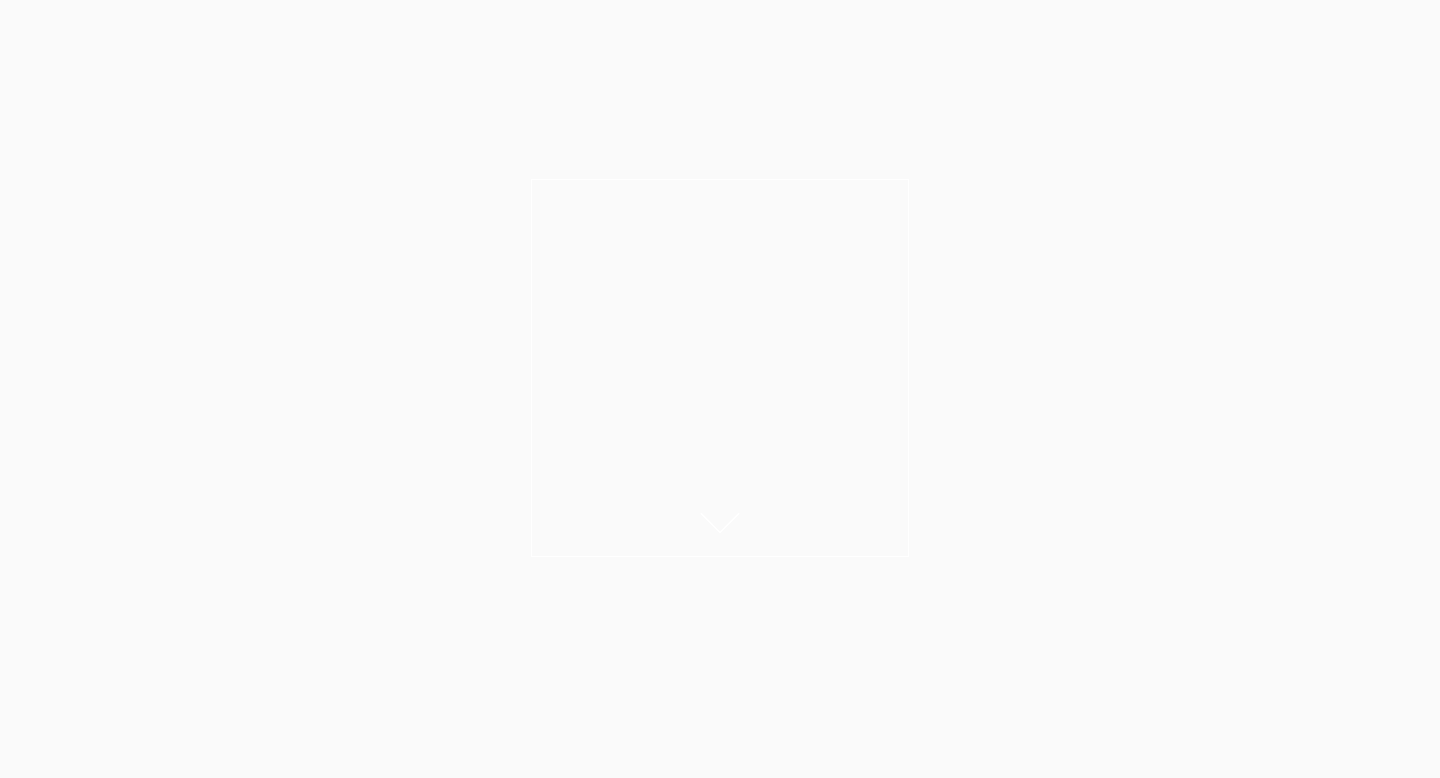scroll, scrollTop: 0, scrollLeft: 0, axis: both 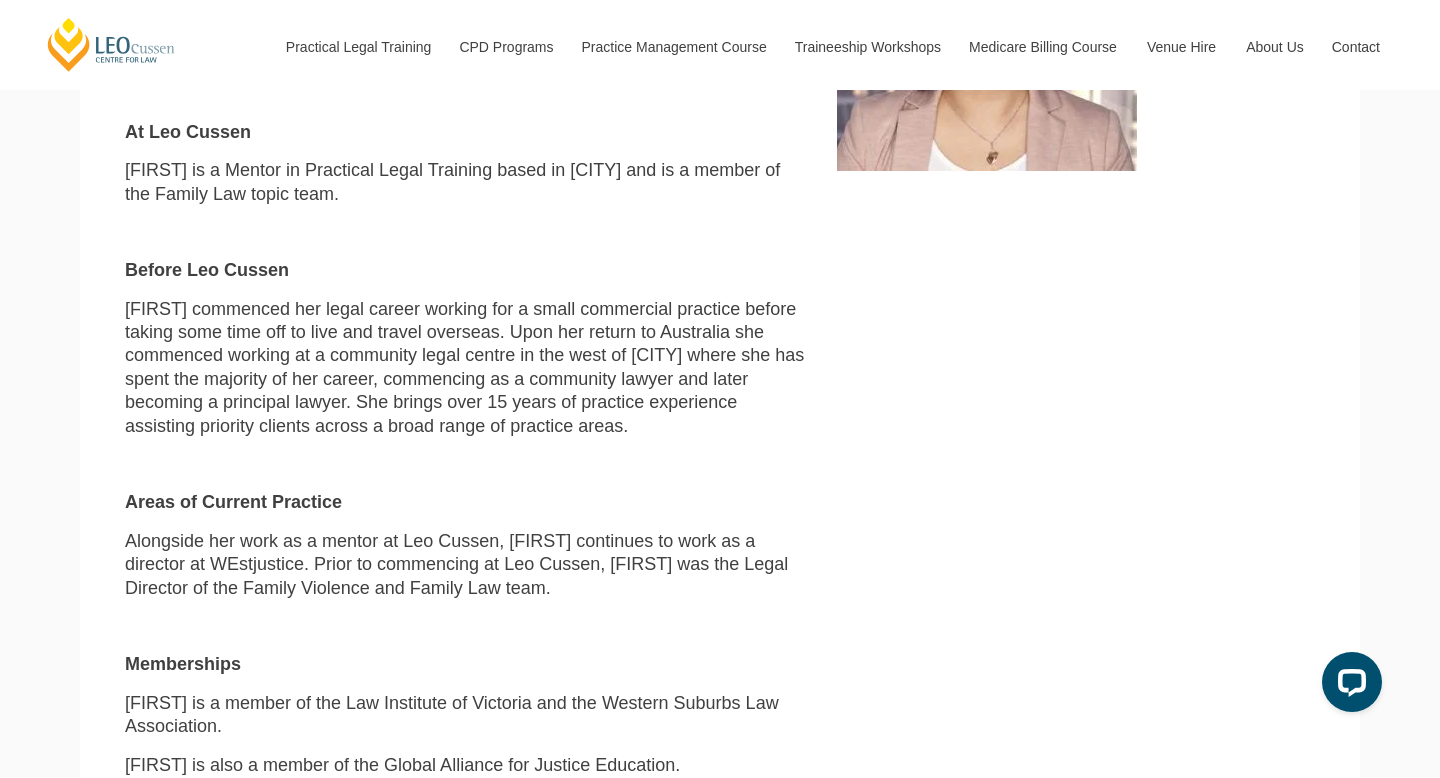 click on "[FIRST] commenced her legal career working for a small commercial practice before taking some time off to live and travel overseas. Upon her return to Australia she commenced working at a community legal centre in the west of [CITY] where she has spent the majority of her career, commencing as a community lawyer and later becoming a principal lawyer. She brings over 15 years of practice experience assisting priority clients across a broad range of practice areas." at bounding box center (466, 368) 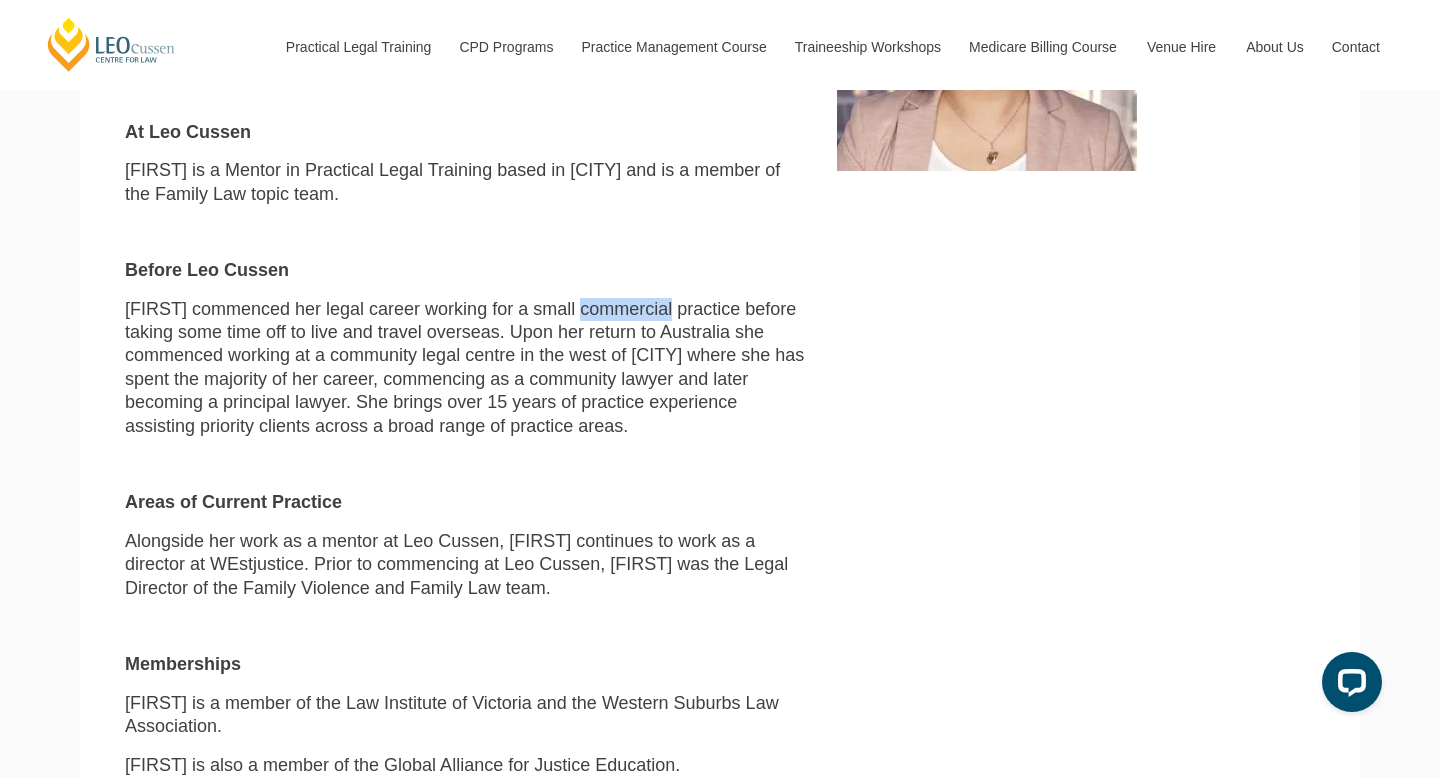 click on "[FIRST] commenced her legal career working for a small commercial practice before taking some time off to live and travel overseas. Upon her return to Australia she commenced working at a community legal centre in the west of [CITY] where she has spent the majority of her career, commencing as a community lawyer and later becoming a principal lawyer. She brings over 15 years of practice experience assisting priority clients across a broad range of practice areas." at bounding box center [466, 368] 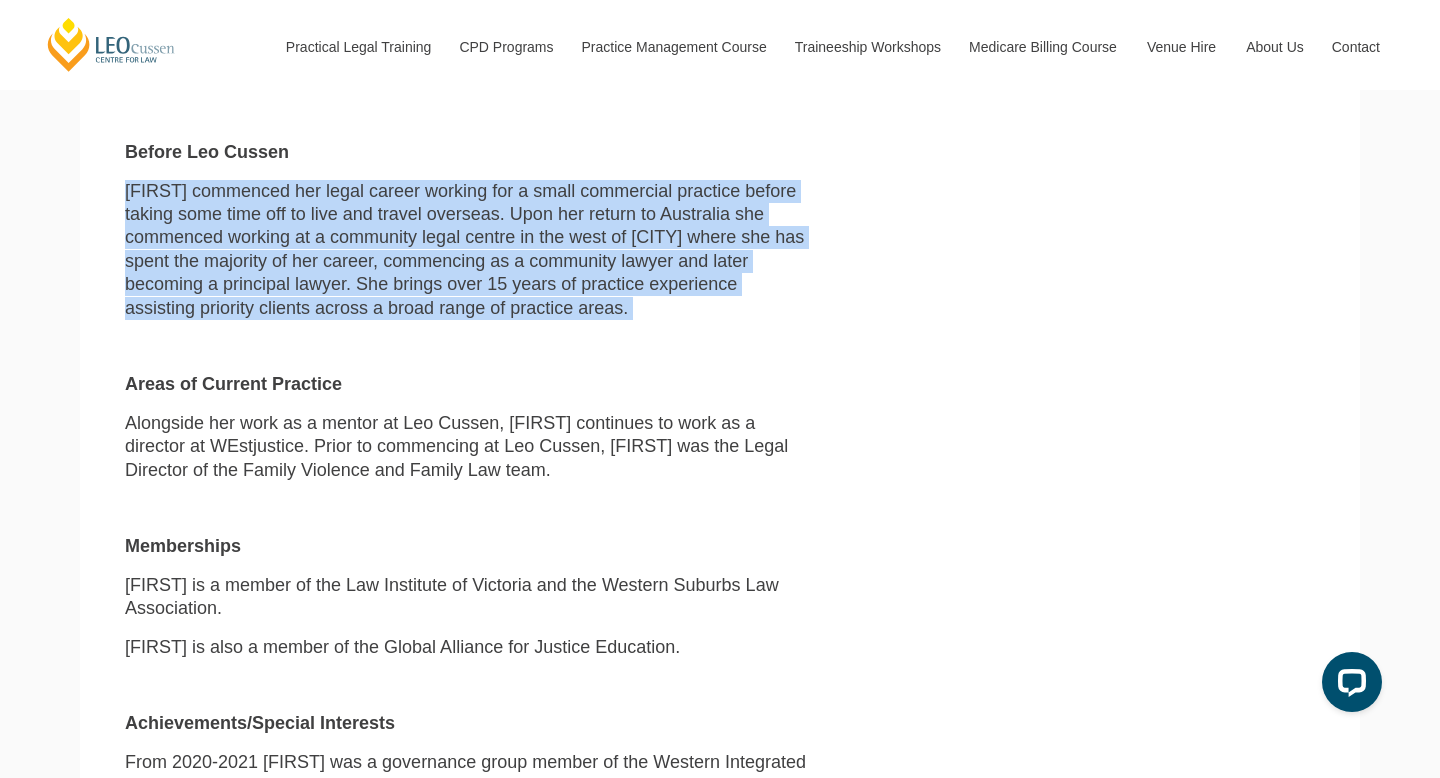 scroll, scrollTop: 952, scrollLeft: 0, axis: vertical 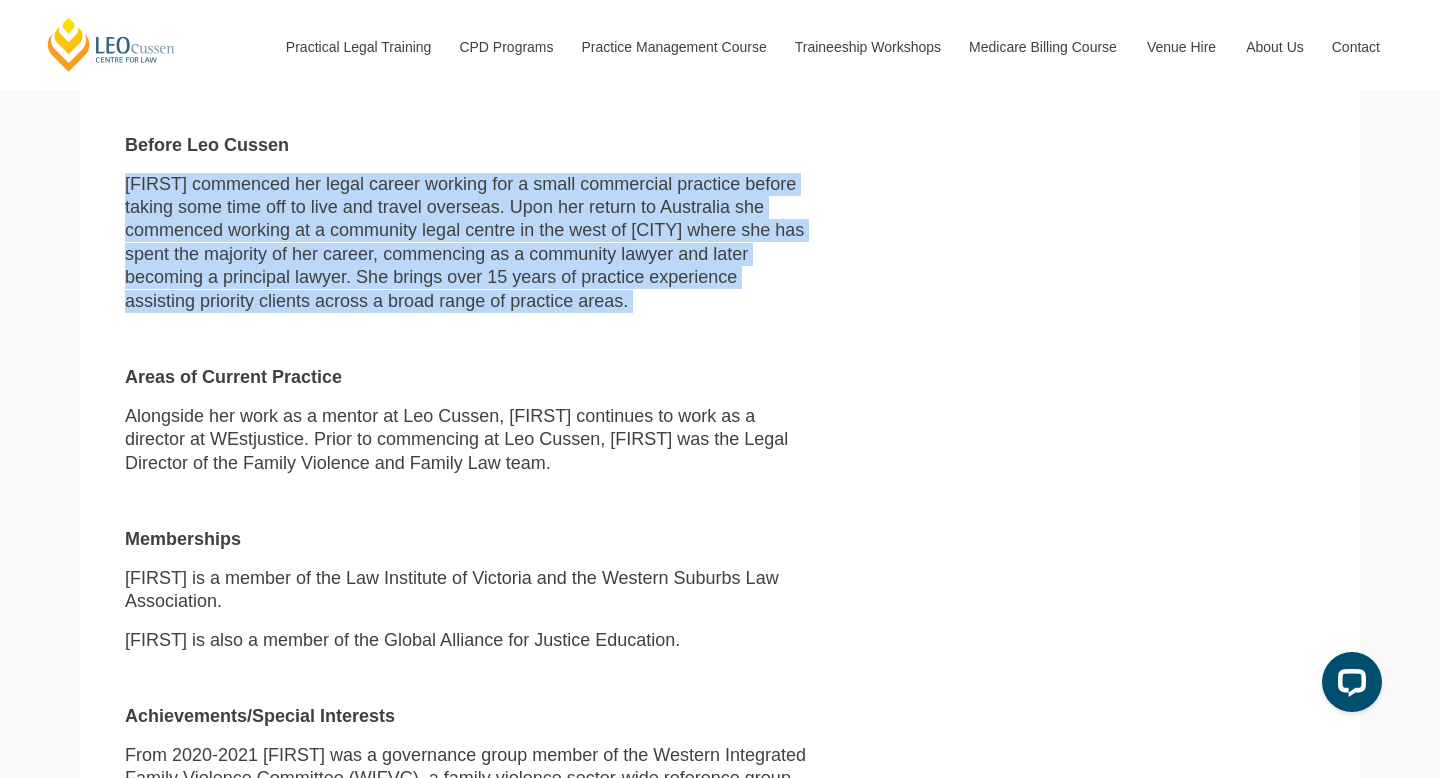 click on "[FIRST] commenced her legal career working for a small commercial practice before taking some time off to live and travel overseas. Upon her return to Australia she commenced working at a community legal centre in the west of [CITY] where she has spent the majority of her career, commencing as a community lawyer and later becoming a principal lawyer. She brings over 15 years of practice experience assisting priority clients across a broad range of practice areas." at bounding box center (466, 243) 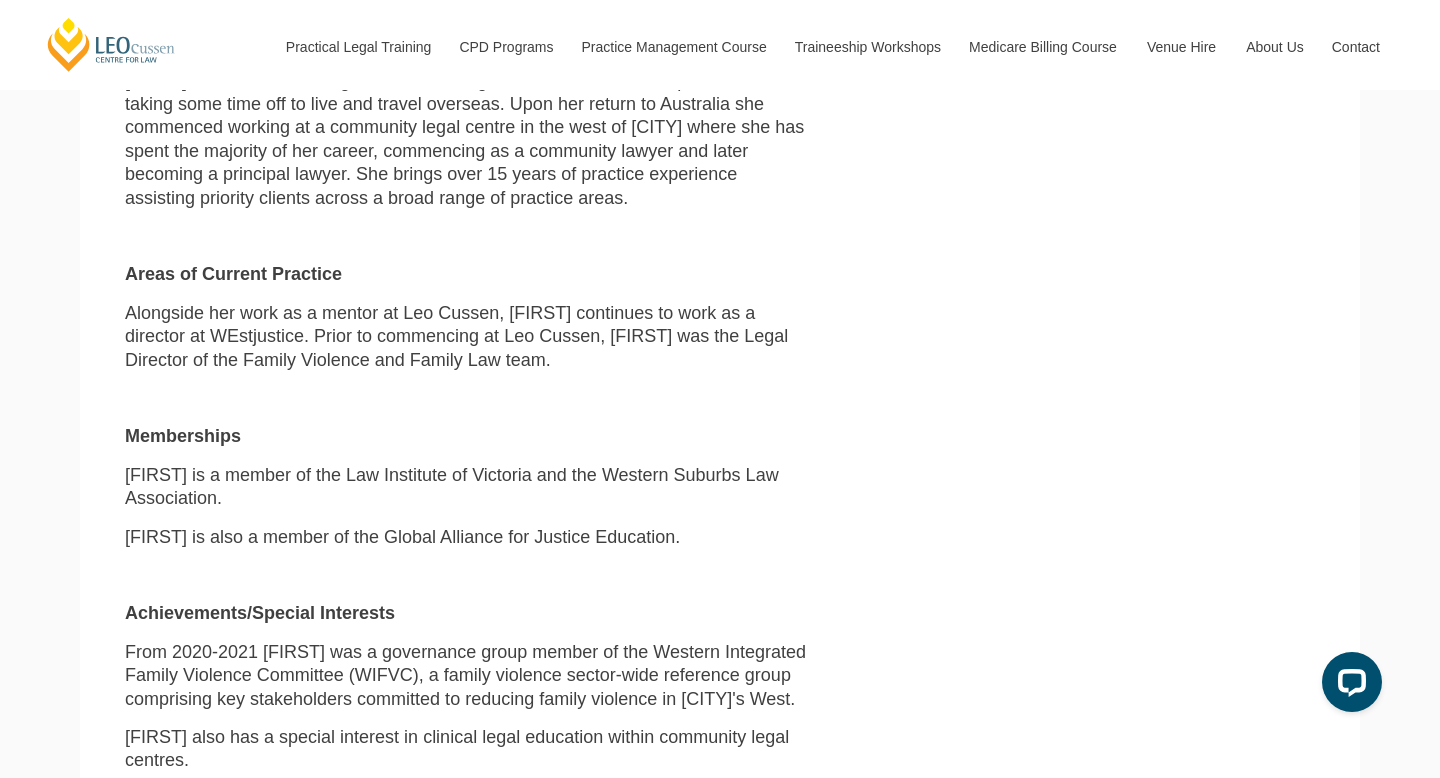 scroll, scrollTop: 1064, scrollLeft: 0, axis: vertical 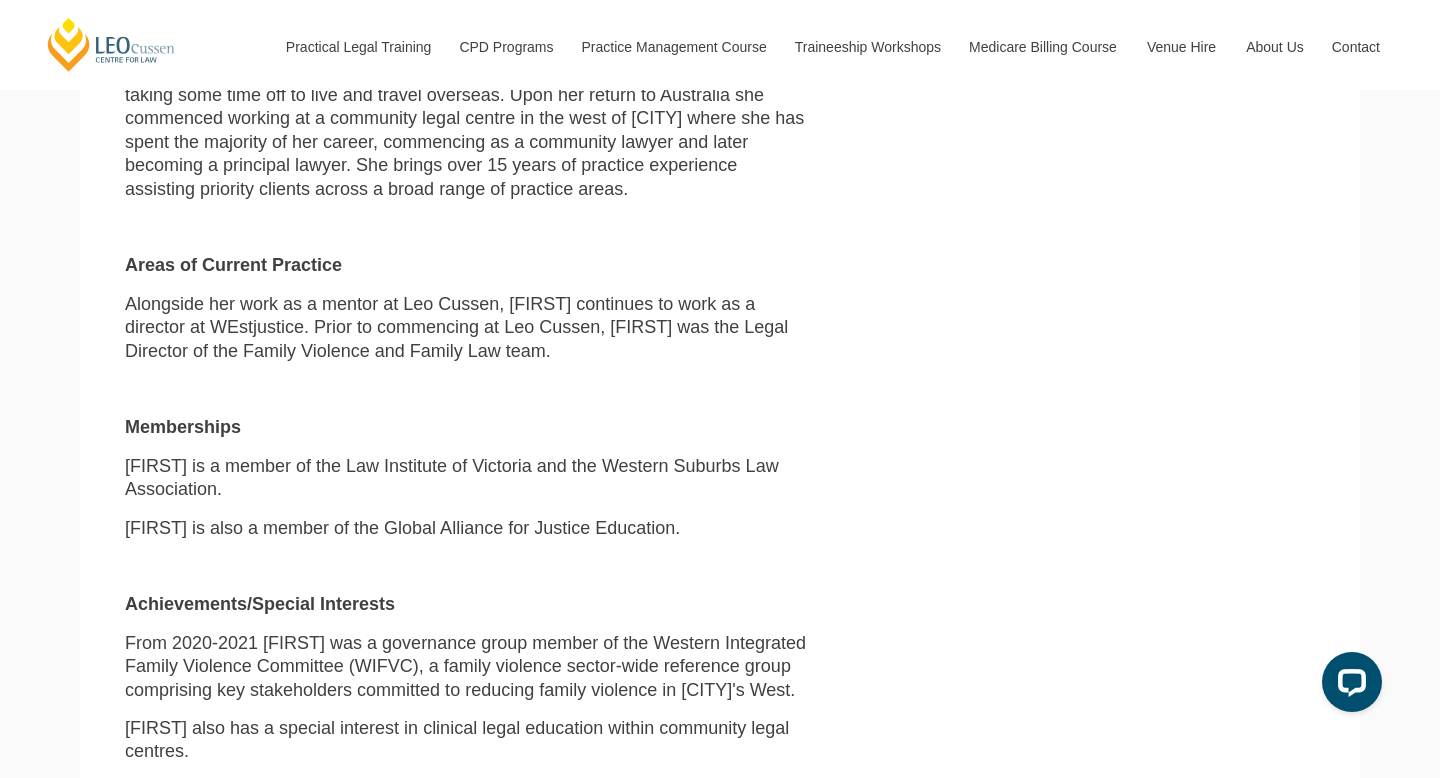 click on "Alongside her work as a mentor at Leo Cussen, Annette continues to work as a director at WEstjustice. Prior to commencing at Leo Cussen, Annette was the Legal Director of the Family Violence and Family Law team." at bounding box center (466, 328) 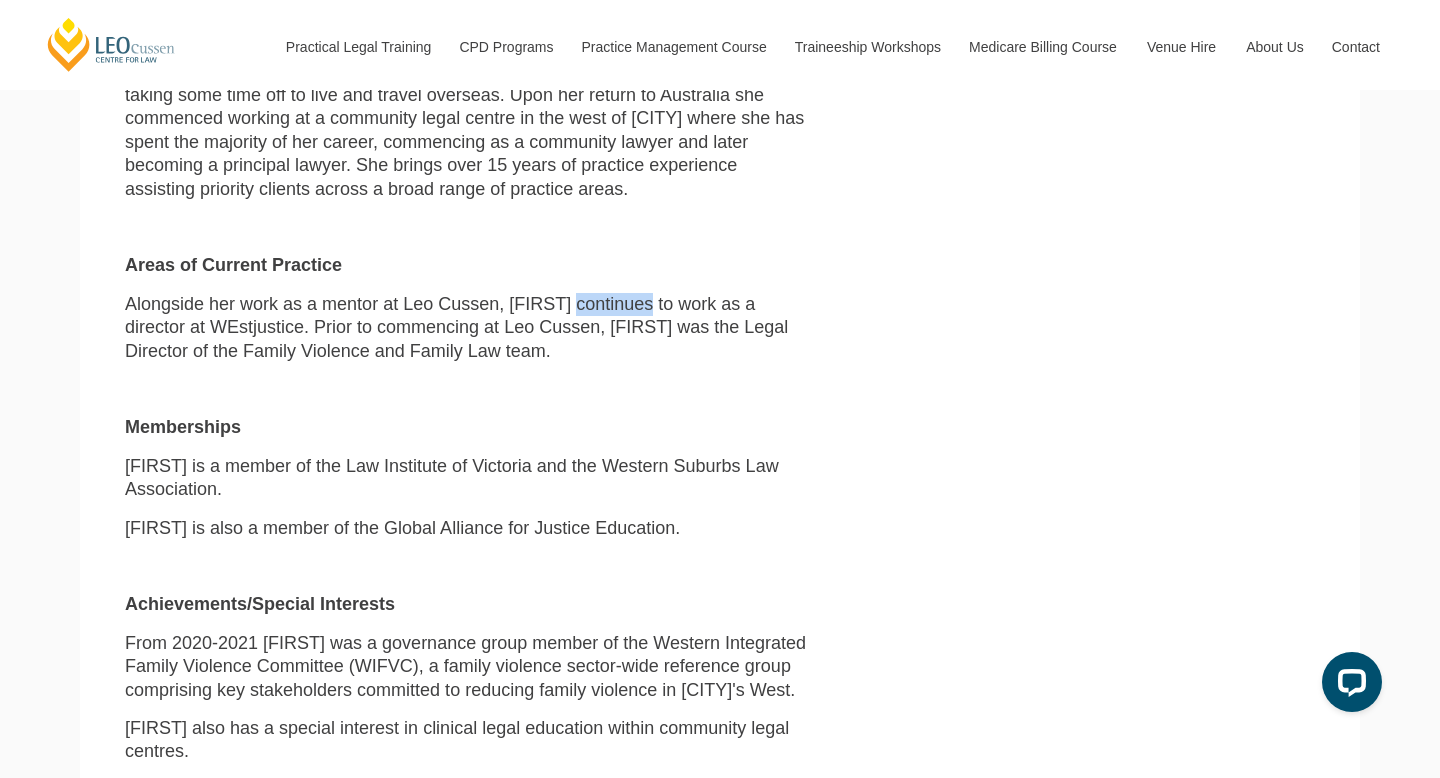 click on "Alongside her work as a mentor at Leo Cussen, Annette continues to work as a director at WEstjustice. Prior to commencing at Leo Cussen, Annette was the Legal Director of the Family Violence and Family Law team." at bounding box center (466, 328) 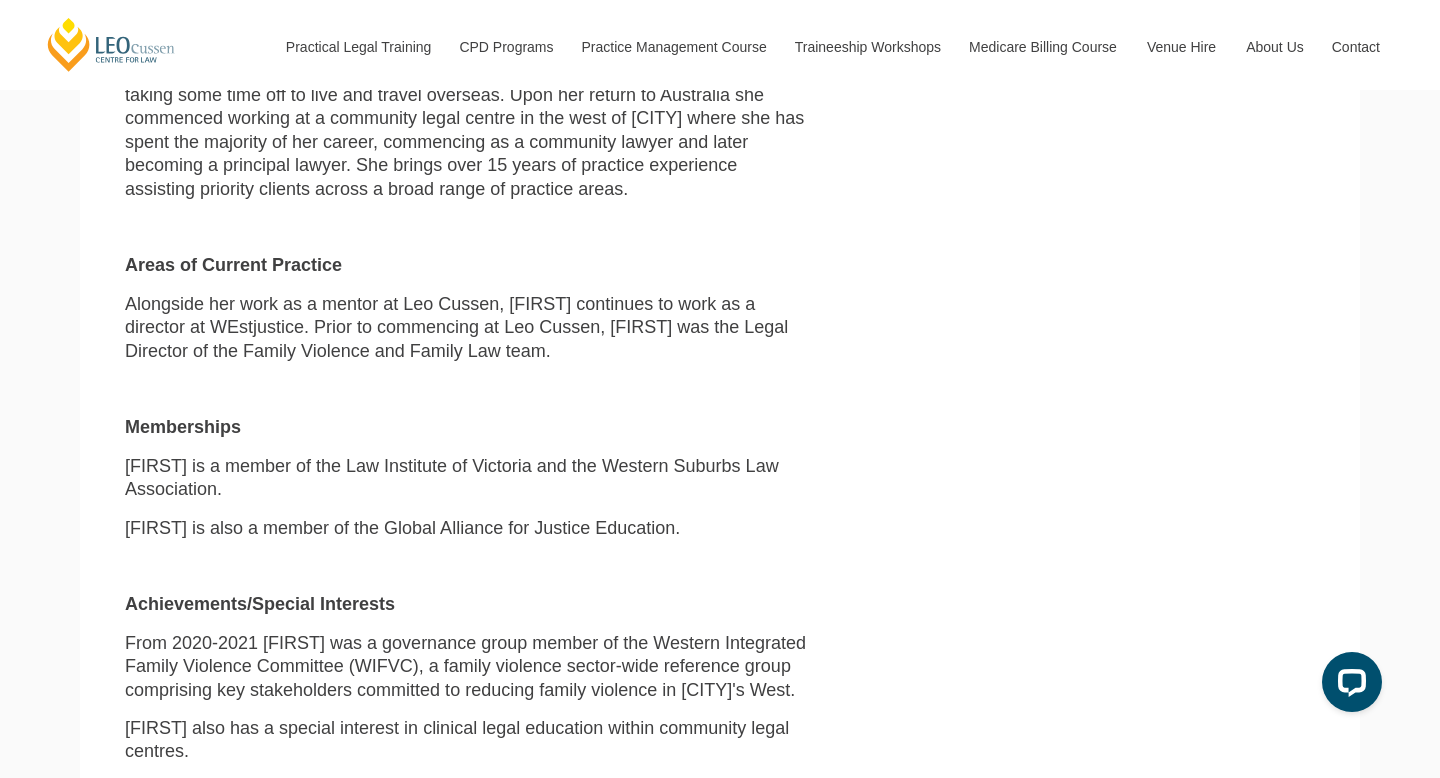 click on "Alongside her work as a mentor at Leo Cussen, Annette continues to work as a director at WEstjustice. Prior to commencing at Leo Cussen, Annette was the Legal Director of the Family Violence and Family Law team." at bounding box center [466, 328] 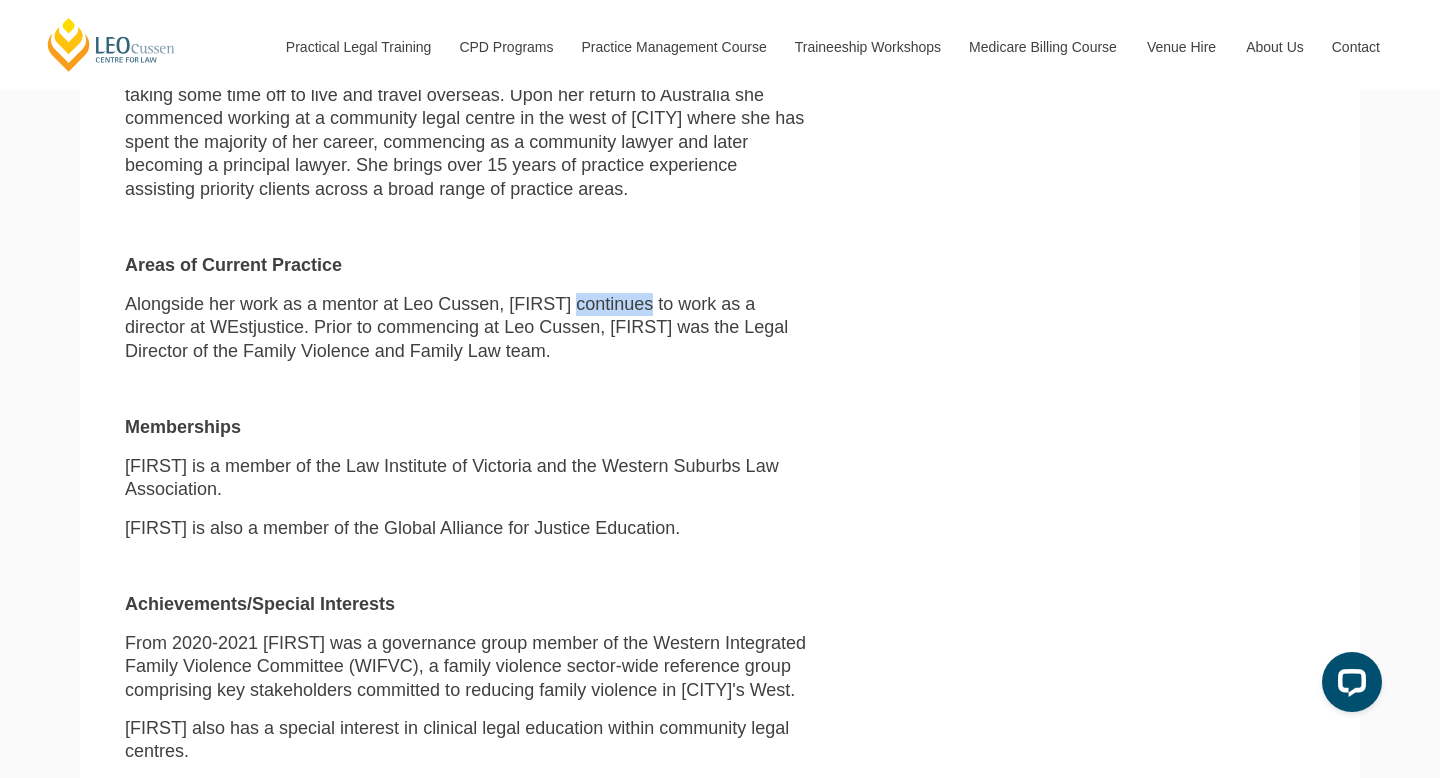click on "Alongside her work as a mentor at Leo Cussen, Annette continues to work as a director at WEstjustice. Prior to commencing at Leo Cussen, Annette was the Legal Director of the Family Violence and Family Law team." at bounding box center (466, 328) 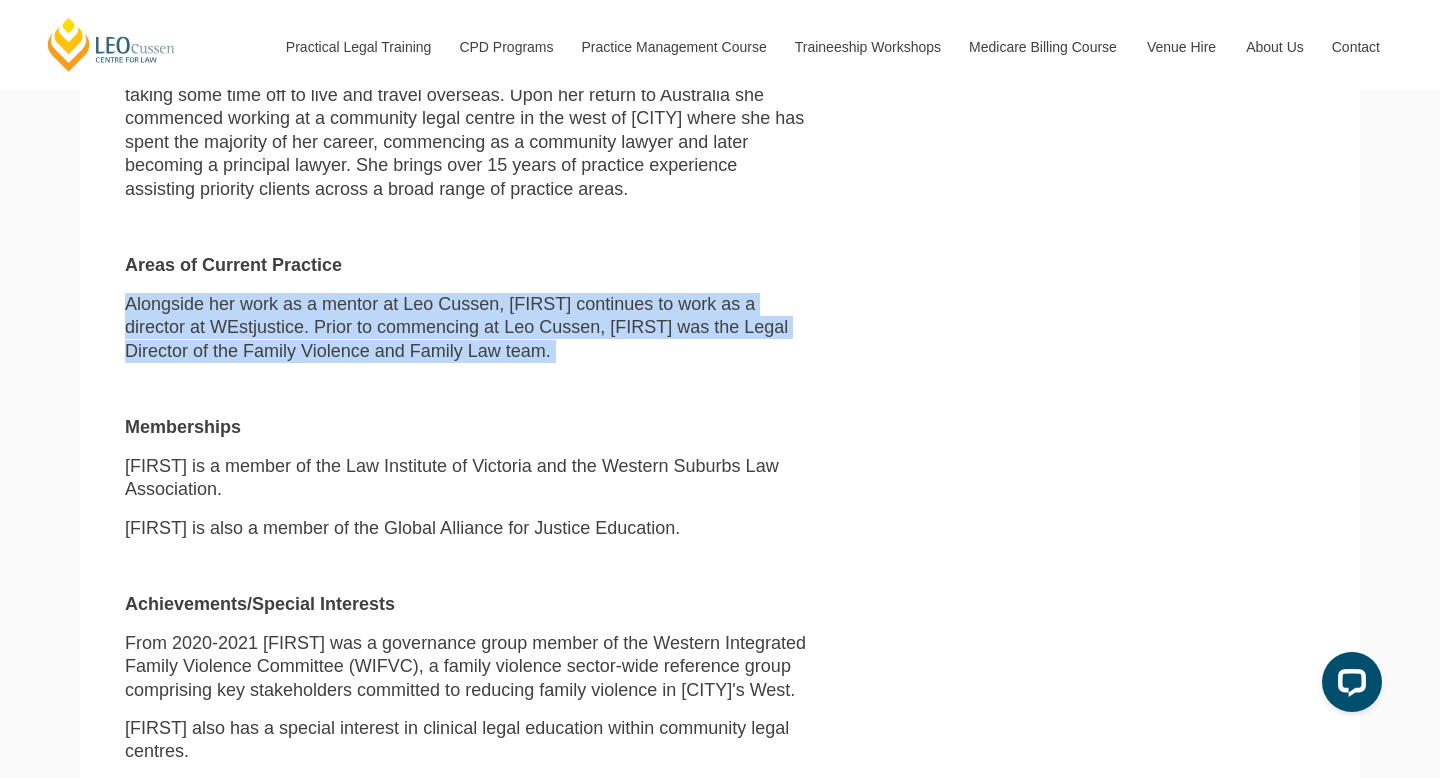 click on "Alongside her work as a mentor at Leo Cussen, Annette continues to work as a director at WEstjustice. Prior to commencing at Leo Cussen, Annette was the Legal Director of the Family Violence and Family Law team." at bounding box center [466, 328] 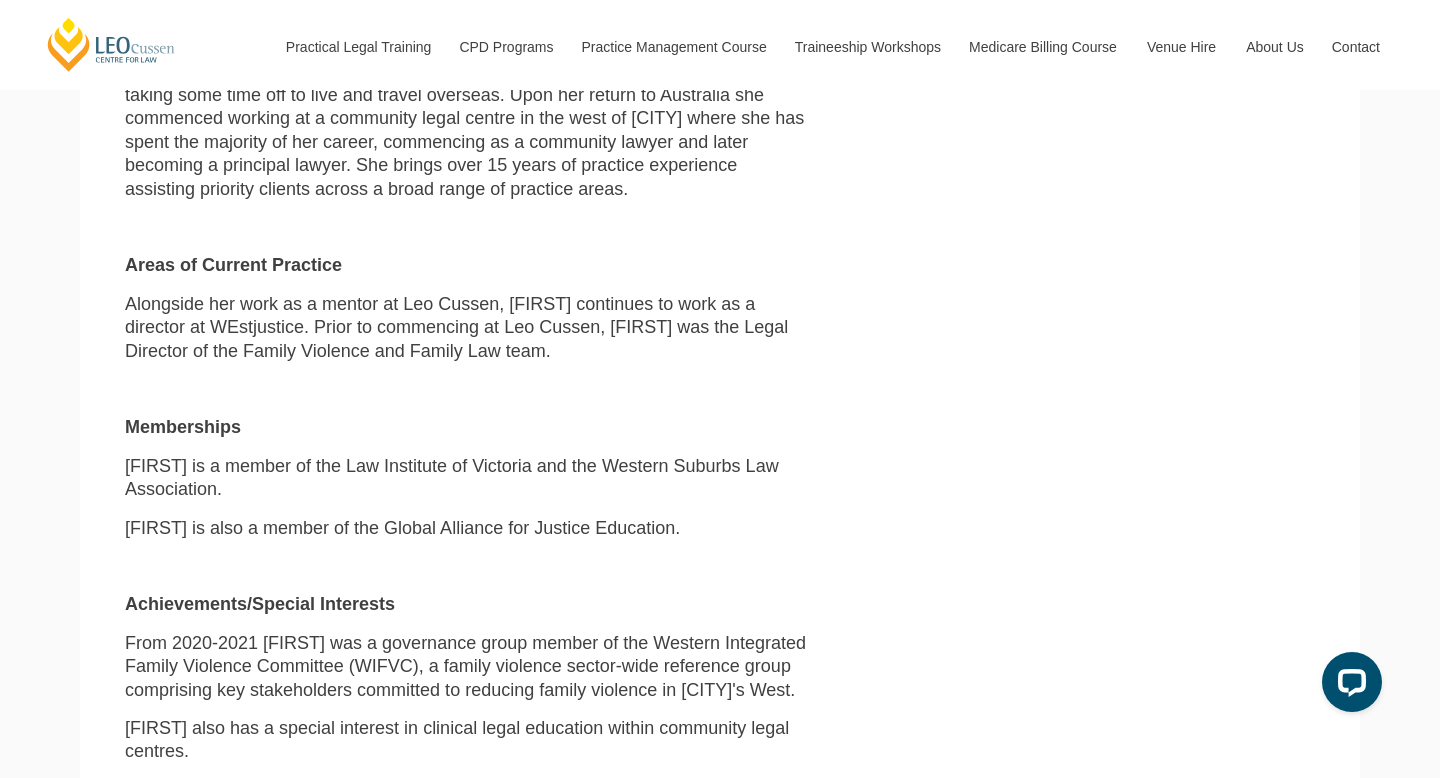 click on "Alongside her work as a mentor at Leo Cussen, Annette continues to work as a director at WEstjustice. Prior to commencing at Leo Cussen, Annette was the Legal Director of the Family Violence and Family Law team." at bounding box center [466, 328] 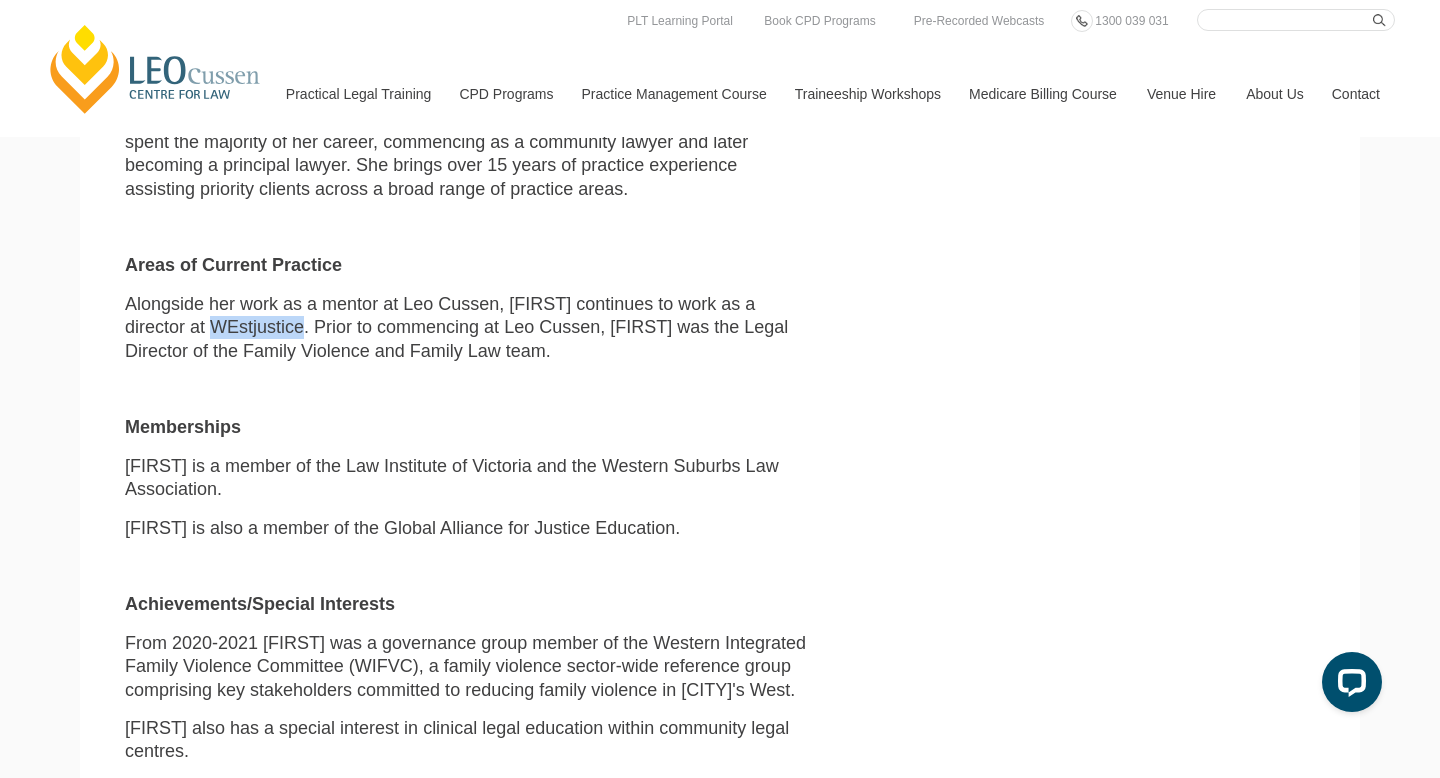 click on "Alongside her work as a mentor at Leo Cussen, Annette continues to work as a director at WEstjustice. Prior to commencing at Leo Cussen, Annette was the Legal Director of the Family Violence and Family Law team." at bounding box center (466, 328) 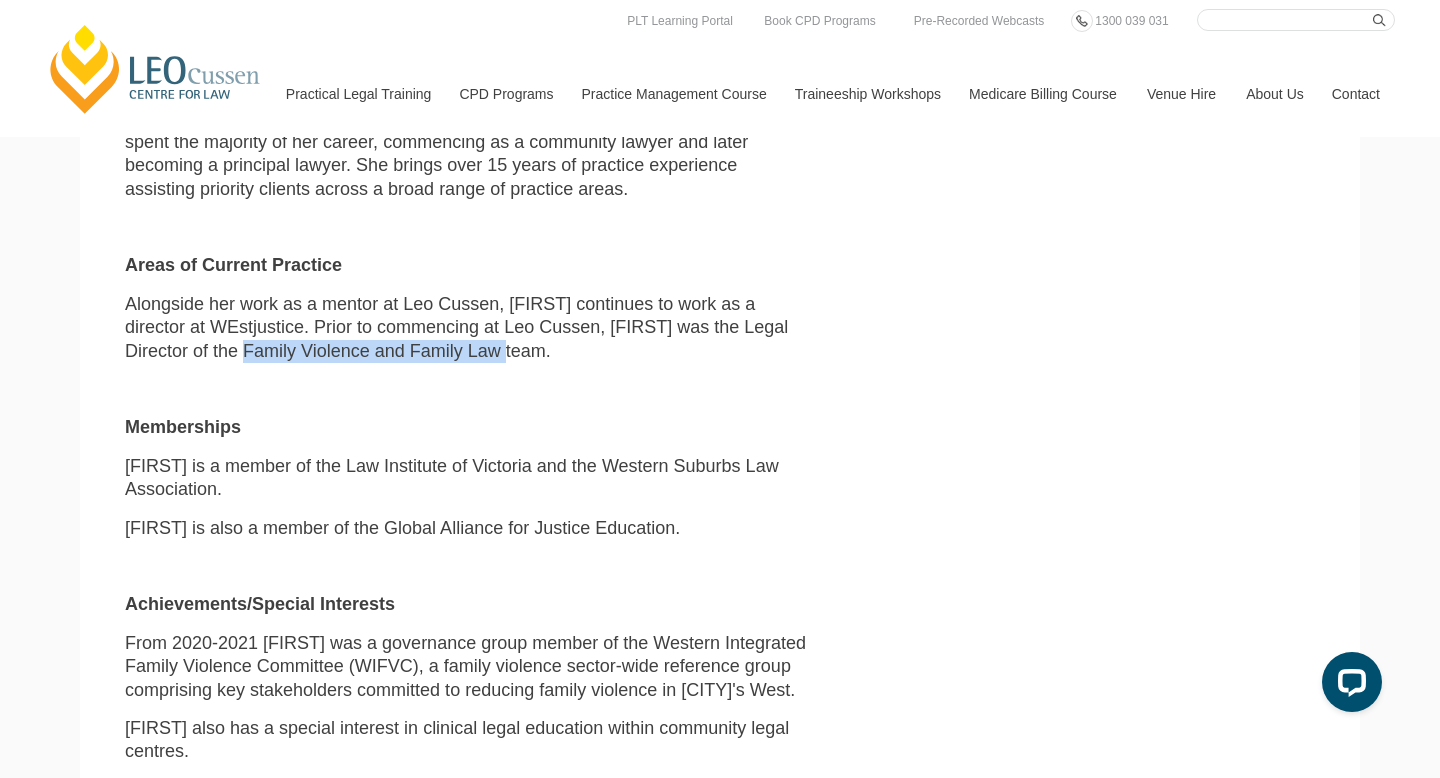 drag, startPoint x: 119, startPoint y: 351, endPoint x: 365, endPoint y: 354, distance: 246.0183 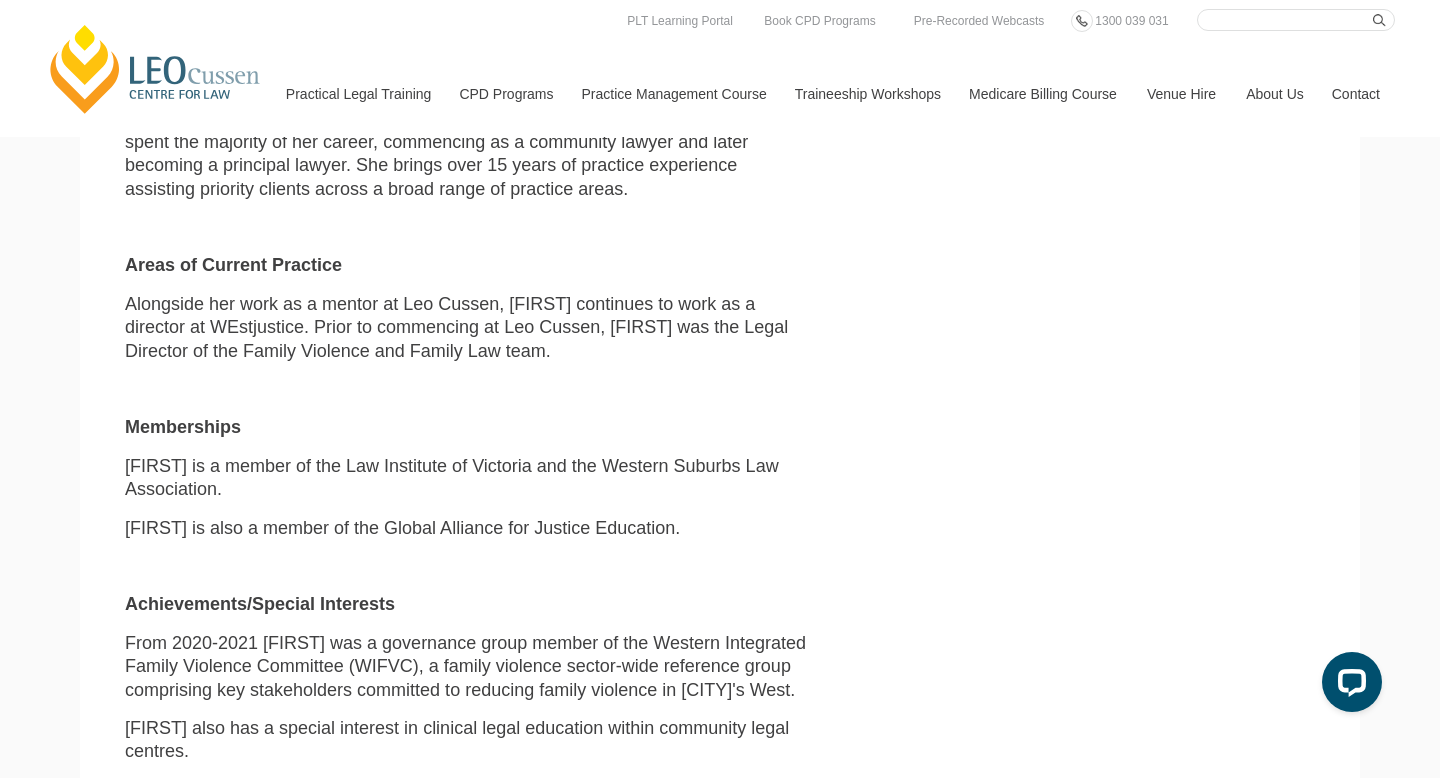 click on "Alongside her work as a mentor at Leo Cussen, Annette continues to work as a director at WEstjustice. Prior to commencing at Leo Cussen, Annette was the Legal Director of the Family Violence and Family Law team." at bounding box center (466, 328) 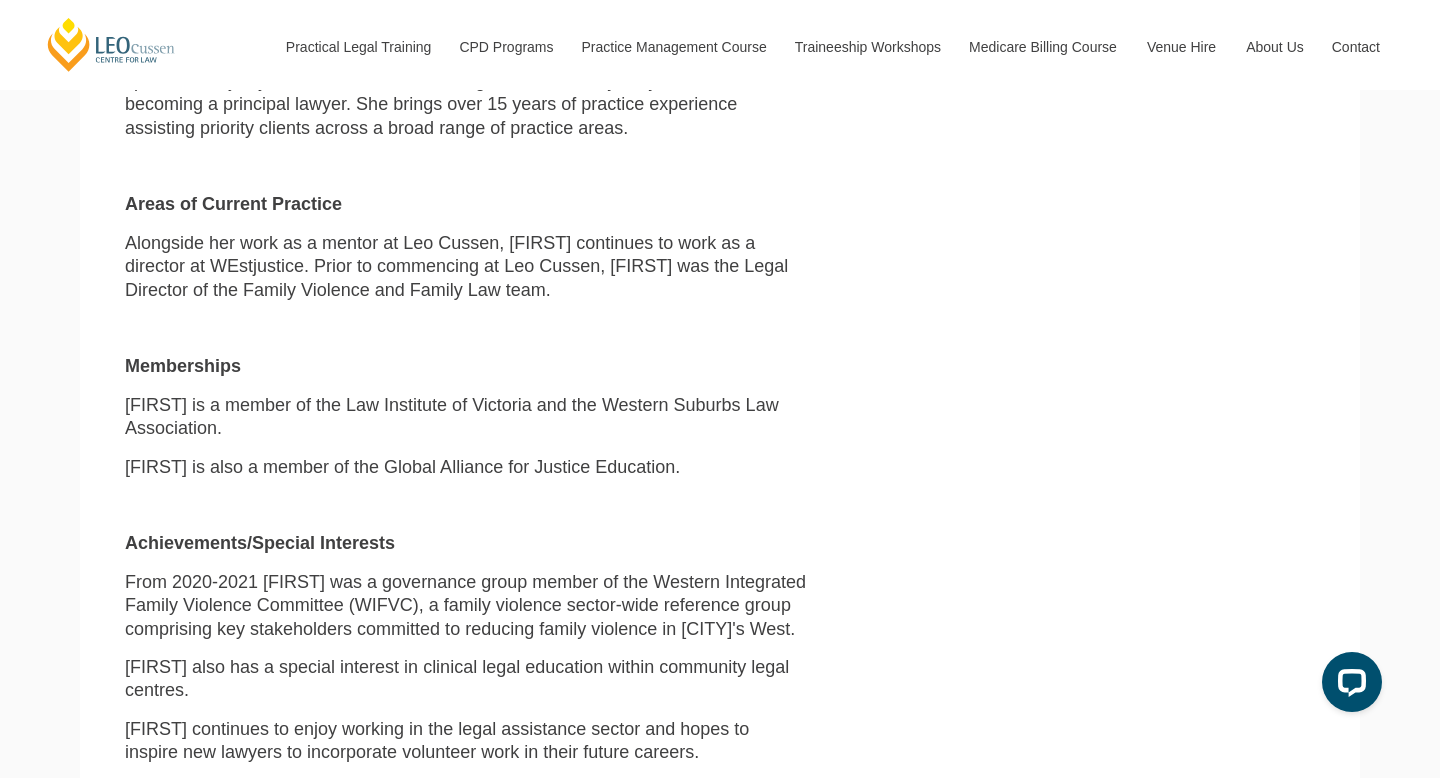 click on "Lawyer & Mentor   aauyeung@leocussen.vic.edu.au     Bachelor of Arts (Hons.)  Bachelor of Laws  Certificate IV Training and Assessment  Australian Legal Practitioner       At Leo Cussen   Annette is a Mentor in Practical Legal Training based in Melbourne and is a member of the Family Law topic team.       Before Leo Cussen   Annette commenced her legal career working for a small commercial practice before taking some time off to live and travel overseas. Upon her return to Australia she commenced working at a community legal centre in the west of Melbourne where she has spent the majority of her career, commencing as a community lawyer and later becoming a principal lawyer. She brings over 15 years of practice experience assisting priority clients across a broad range of practice areas.       Areas of Current Practice         Memberships   Annette is a member of the Law Institute of Victoria and the Western Suburbs Law Association.   Annette is also a member of the Global Alliance for Justice Education." at bounding box center (466, 207) 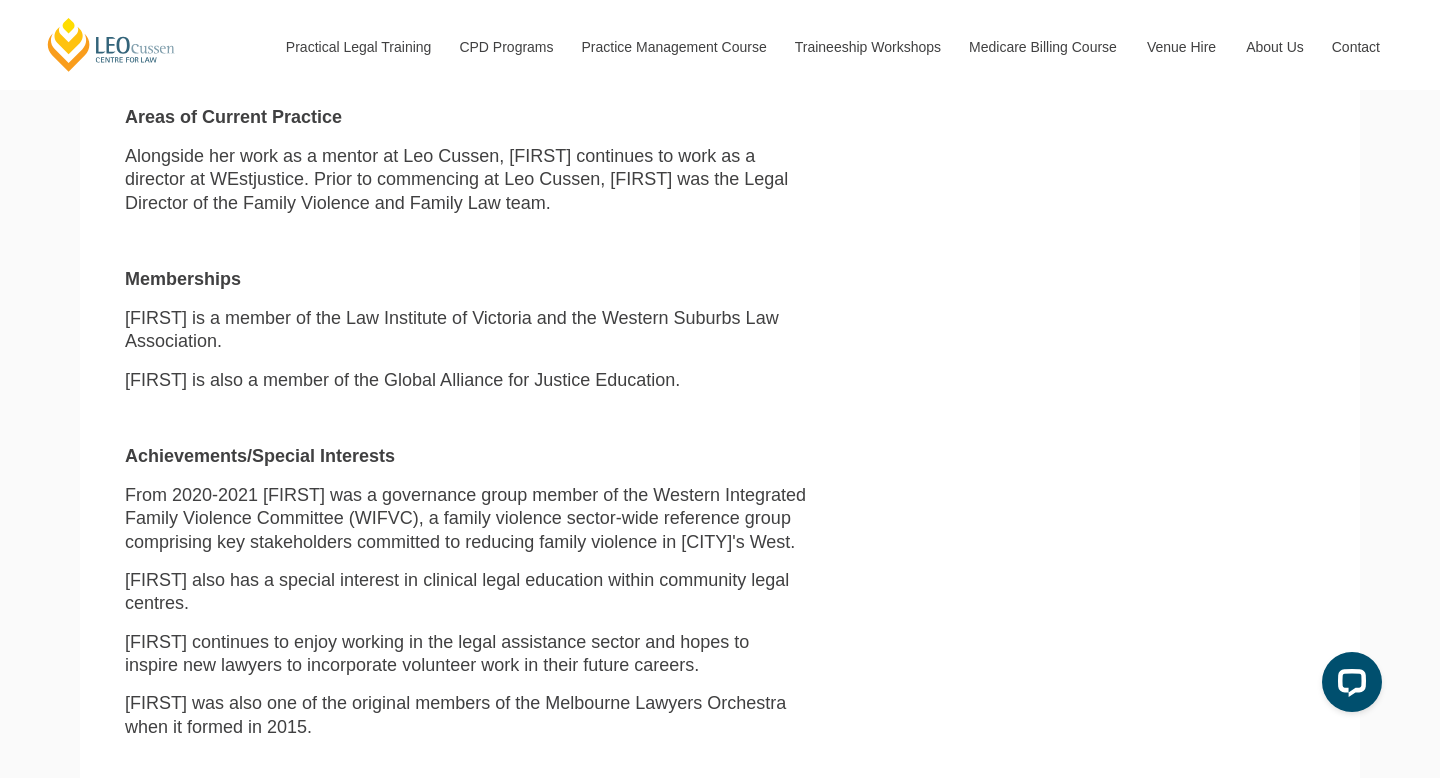 click on "Lawyer & Mentor   aauyeung@leocussen.vic.edu.au     Bachelor of Arts (Hons.)  Bachelor of Laws  Certificate IV Training and Assessment  Australian Legal Practitioner       At Leo Cussen   Annette is a Mentor in Practical Legal Training based in Melbourne and is a member of the Family Law topic team.       Before Leo Cussen   Annette commenced her legal career working for a small commercial practice before taking some time off to live and travel overseas. Upon her return to Australia she commenced working at a community legal centre in the west of Melbourne where she has spent the majority of her career, commencing as a community lawyer and later becoming a principal lawyer. She brings over 15 years of practice experience assisting priority clients across a broad range of practice areas.       Areas of Current Practice         Memberships   Annette is a member of the Law Institute of Victoria and the Western Suburbs Law Association.   Annette is also a member of the Global Alliance for Justice Education." at bounding box center [466, 120] 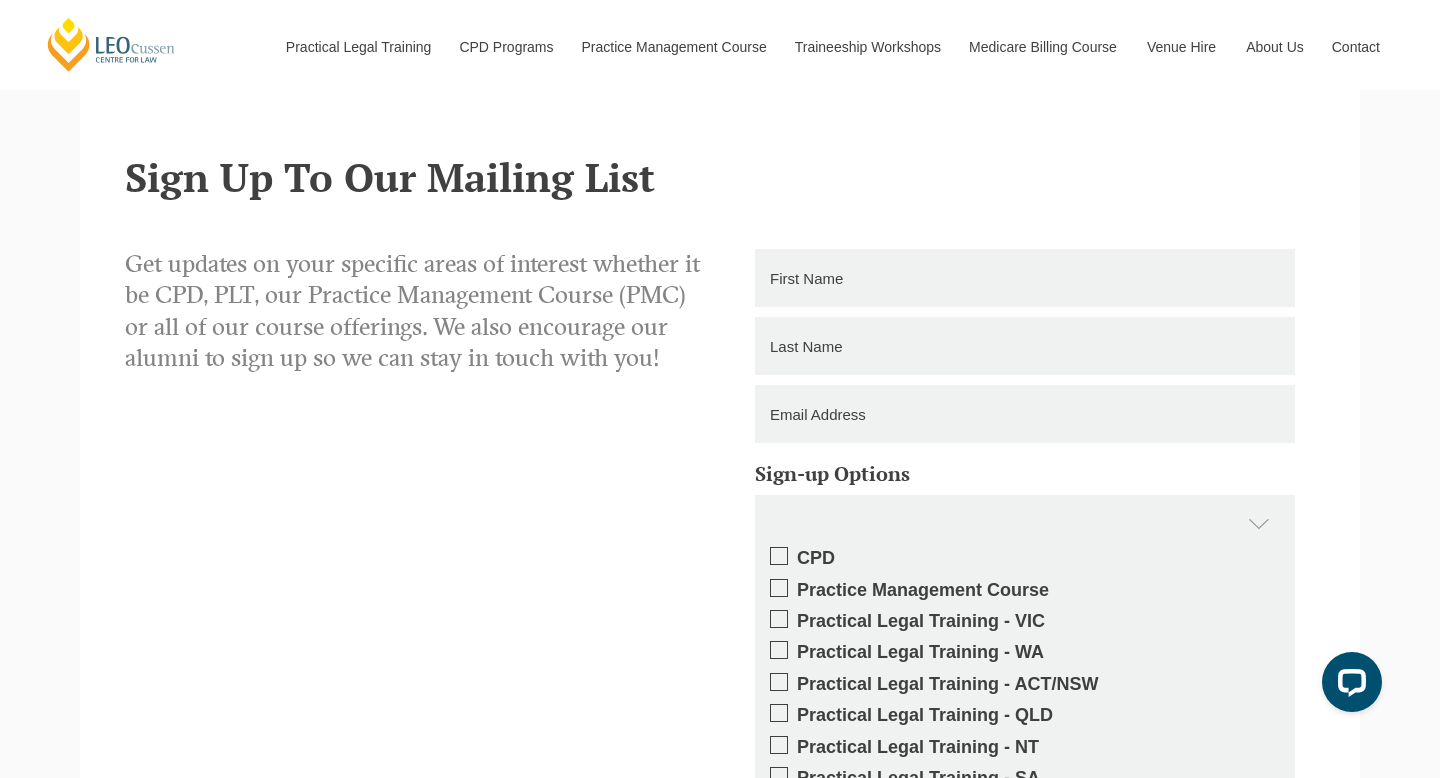scroll, scrollTop: 1935, scrollLeft: 0, axis: vertical 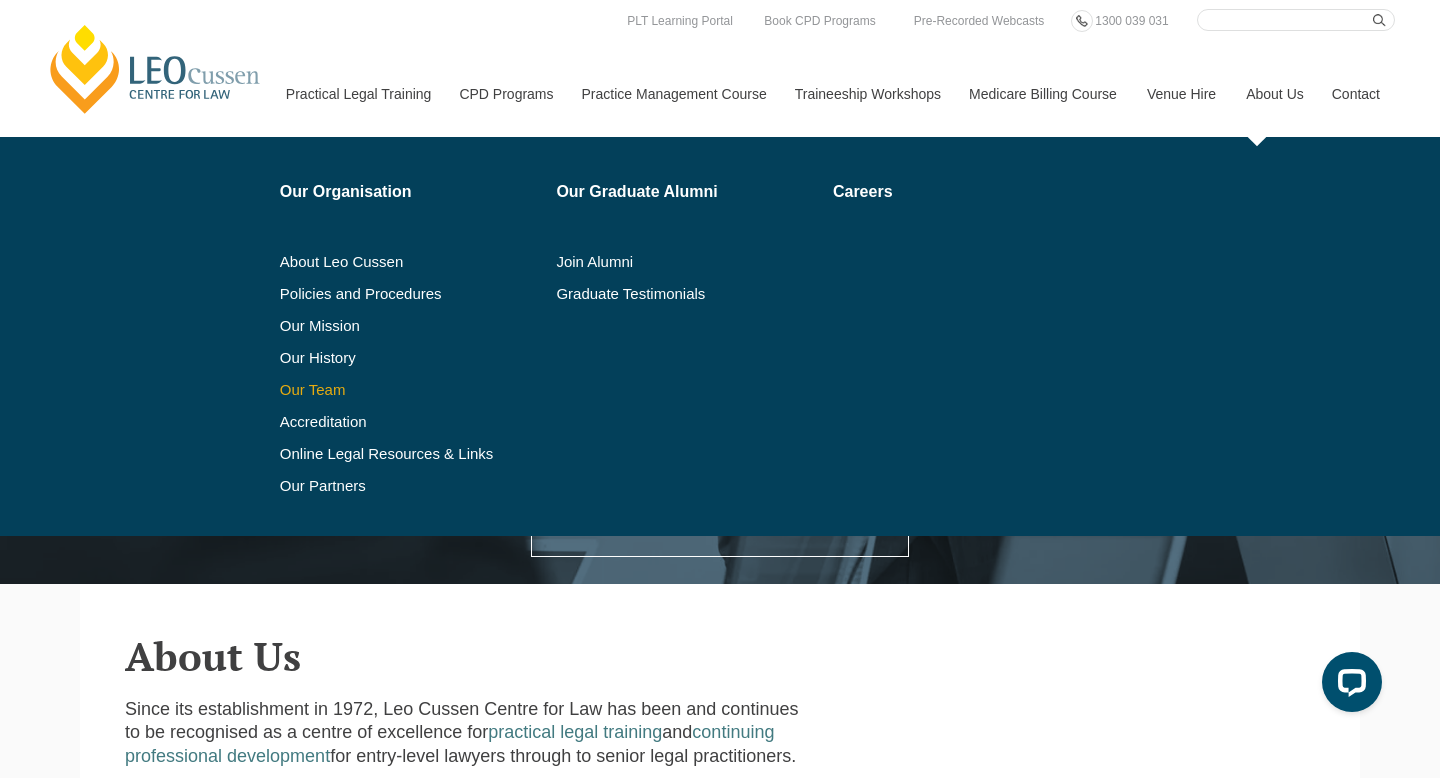 click on "Our Team" at bounding box center (411, 390) 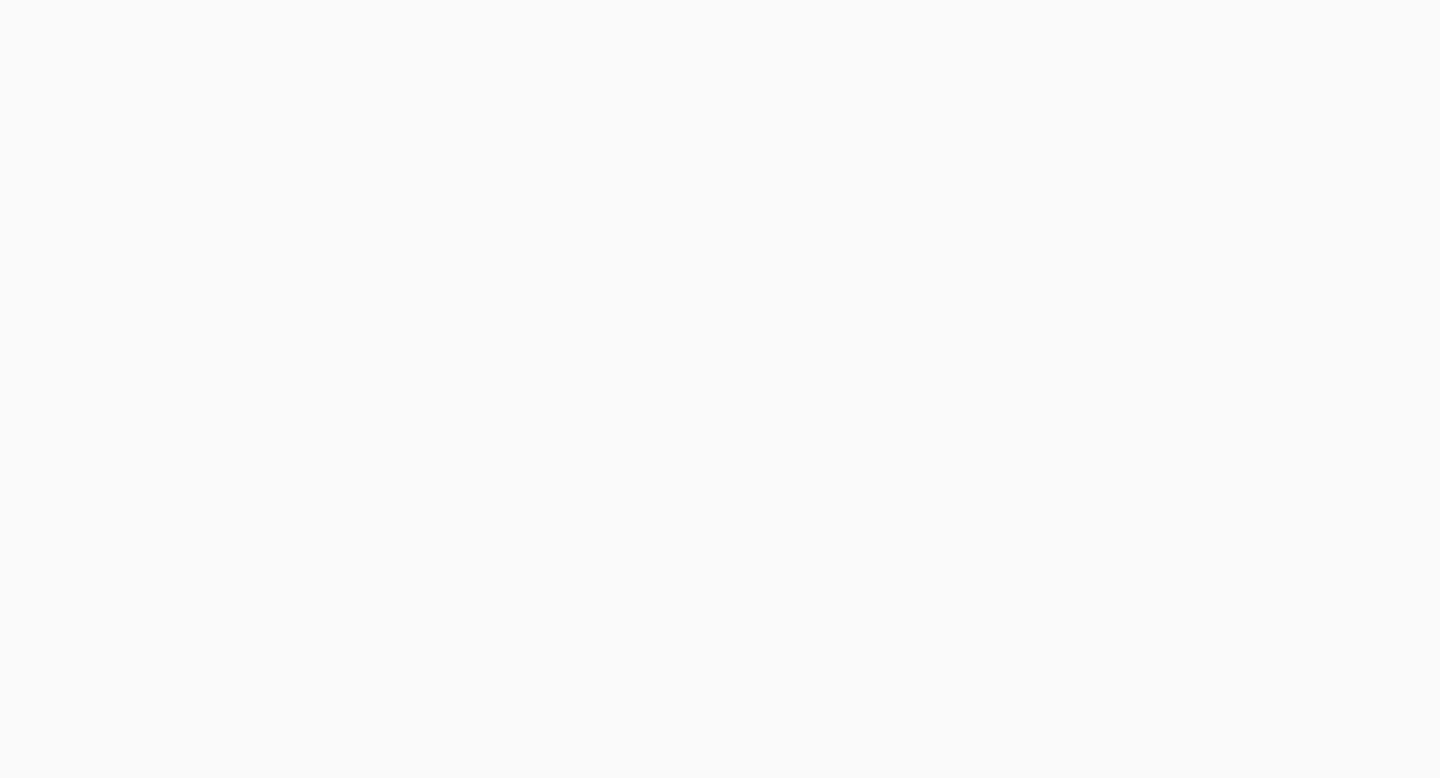scroll, scrollTop: 0, scrollLeft: 0, axis: both 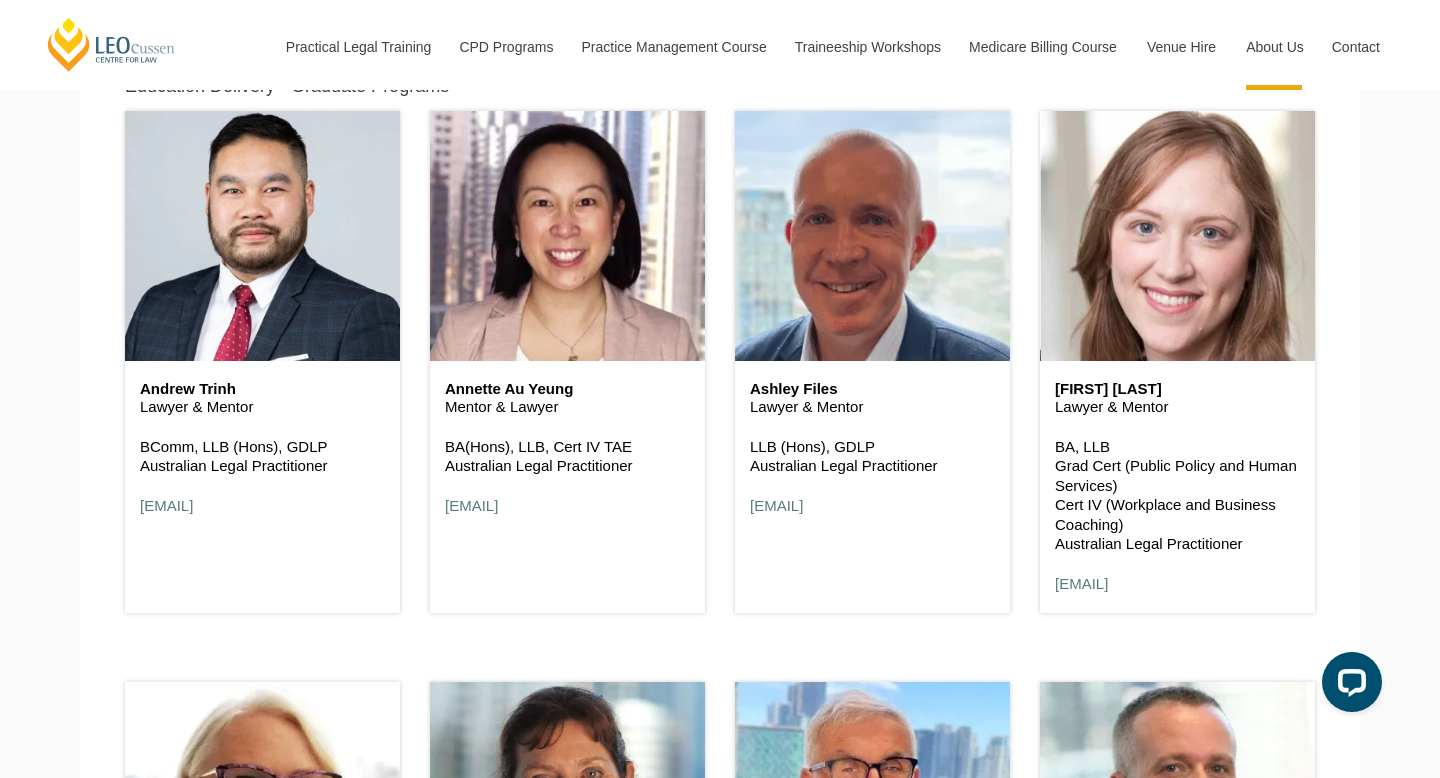 click on "Leo Cussen Centre for Law                             Search here               Practical Legal Training     Our Practical Legal Training Program     Program Dates & Fees   Chat with us   2025 PLT Program Guide   FAQs   International Students & Lawyers   Concurrent Study   Professional Placement   PLT Single Topics   Employers       Locations & Course Options     PLT VIC   PLT ACT   PLT WA   PLT QLD   PLT SA   PLT NSW       Virtual Internships   Enrol Now       CPD Programs     CPD Programs Overview     Victoria CPD Programs   National CPD Programs     By CPD Category     Substantive Law   Professional Skills   Ethics & Professional Responsibility   Practice Management & Business Skills               Continuing Professional Development (CPD) Courses     By Practice Area of Law     Criminal   Wills, Trusts & Succession Planning   Tax   Litigation & Advocacy   Ethics   Corporate   View All       By Type     Workshops   Conferences   Seminars   Intensives   Online Intensives" at bounding box center [720, 4570] 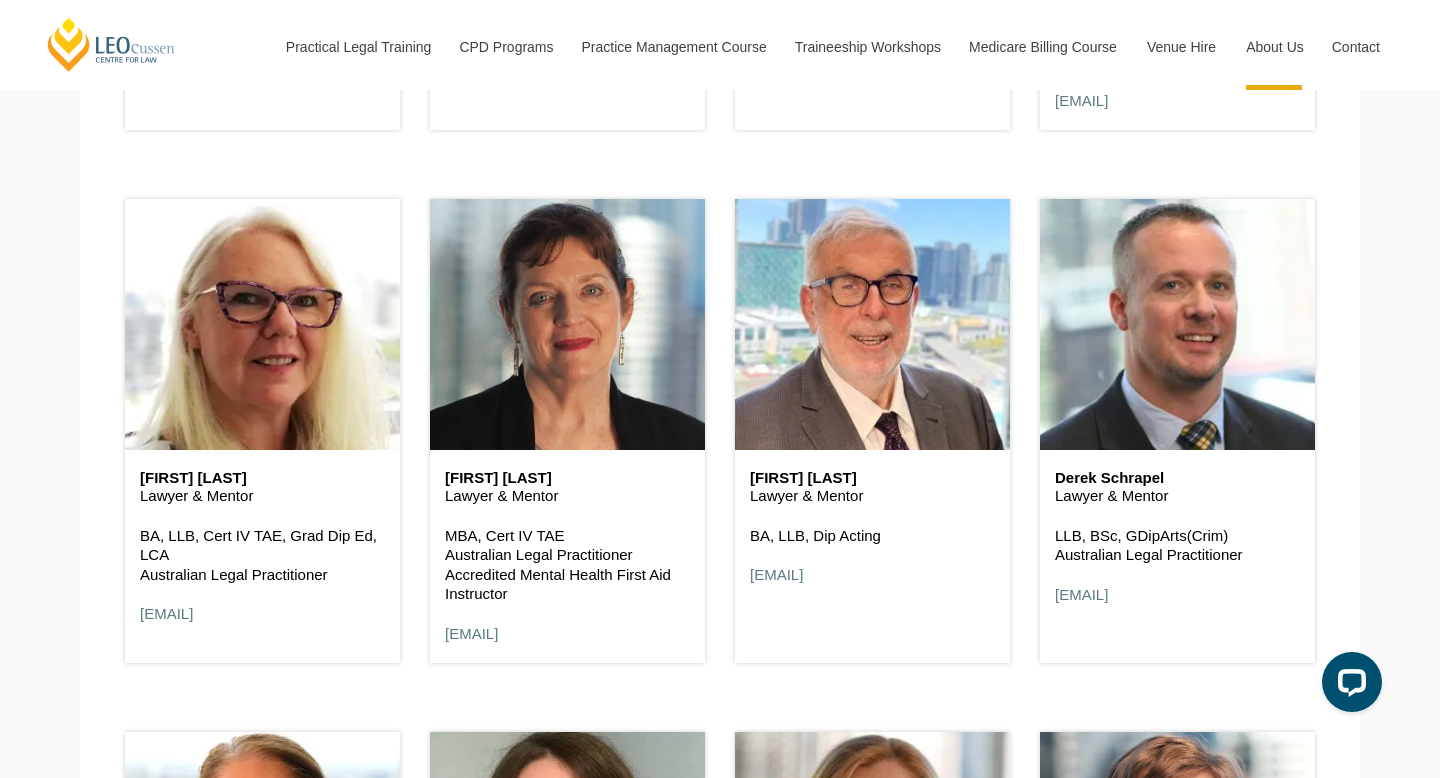 scroll, scrollTop: 3035, scrollLeft: 0, axis: vertical 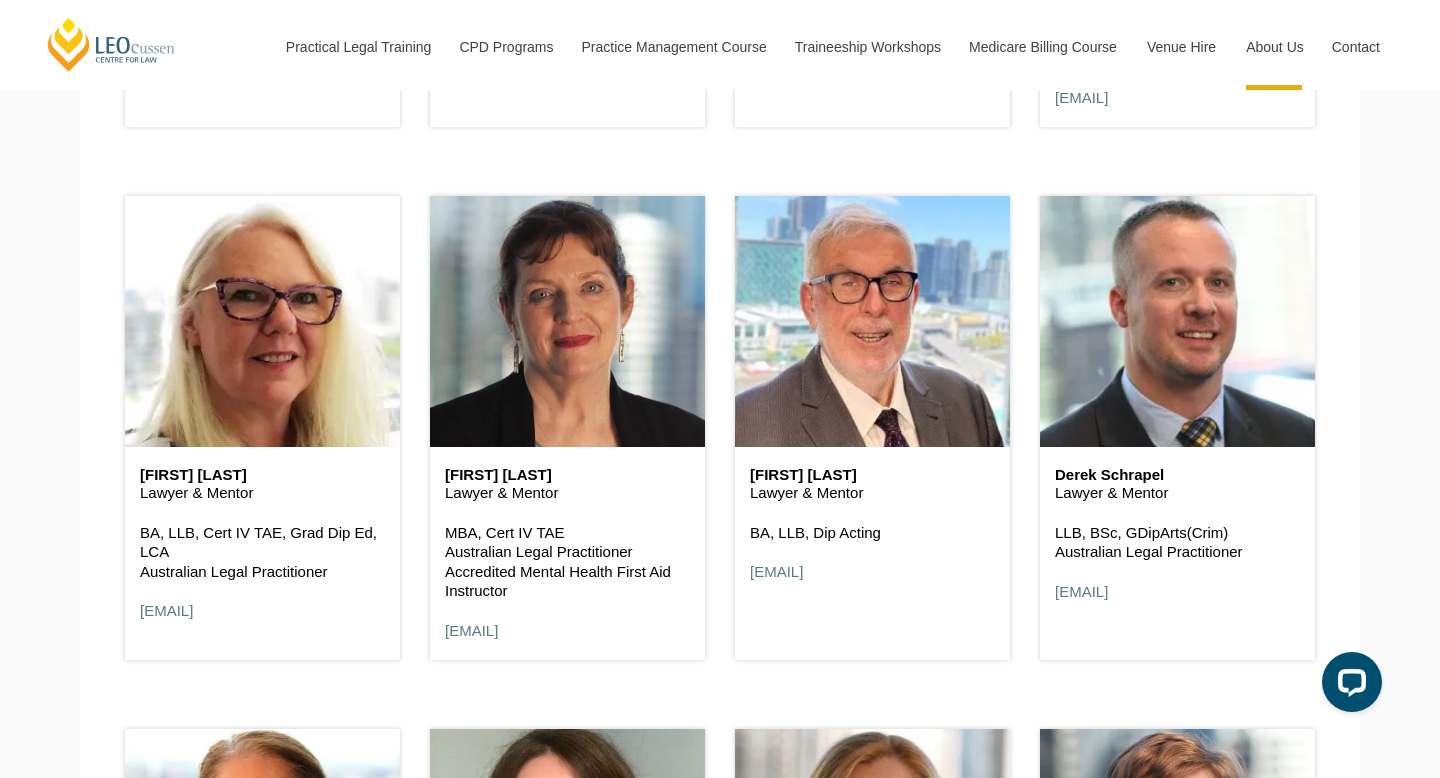 drag, startPoint x: 858, startPoint y: 480, endPoint x: 751, endPoint y: 480, distance: 107 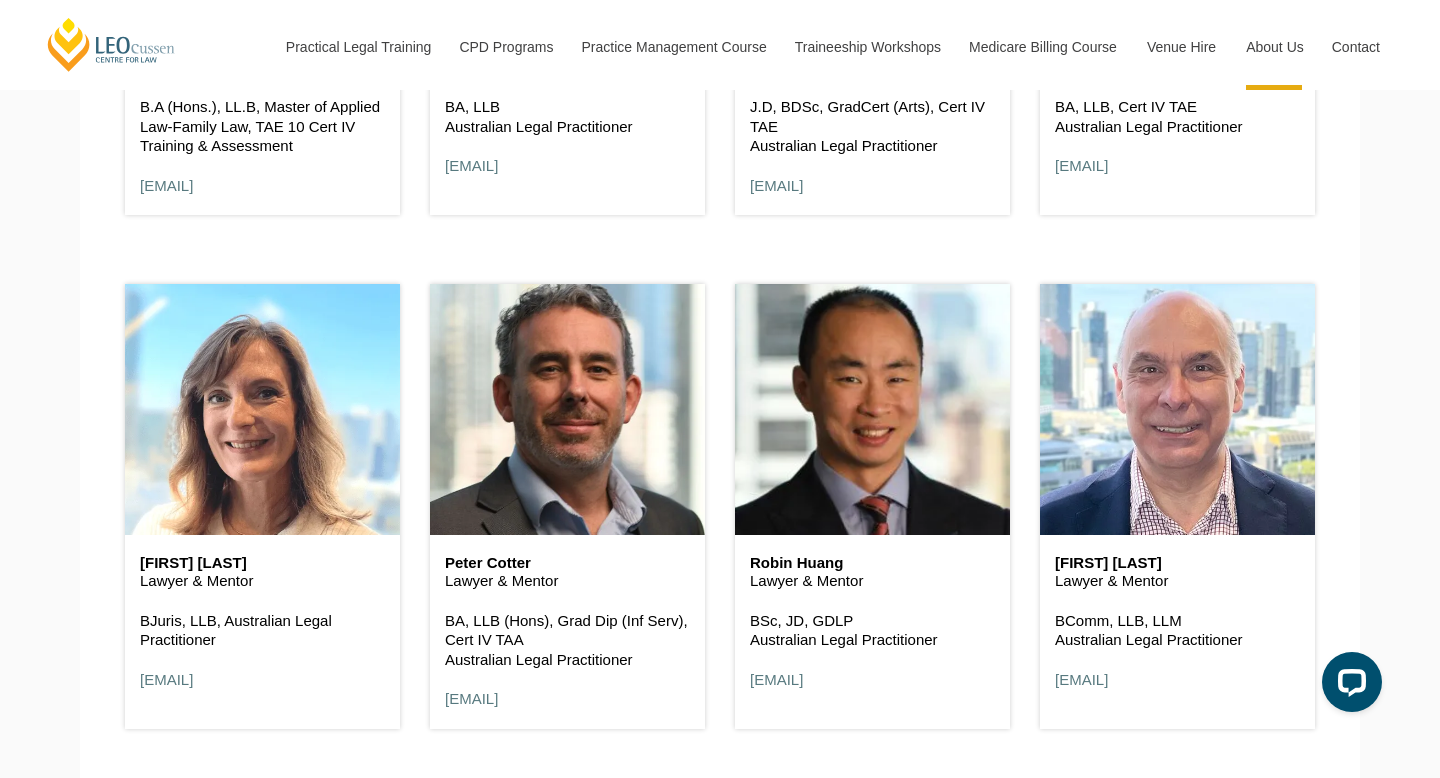 scroll, scrollTop: 4021, scrollLeft: 0, axis: vertical 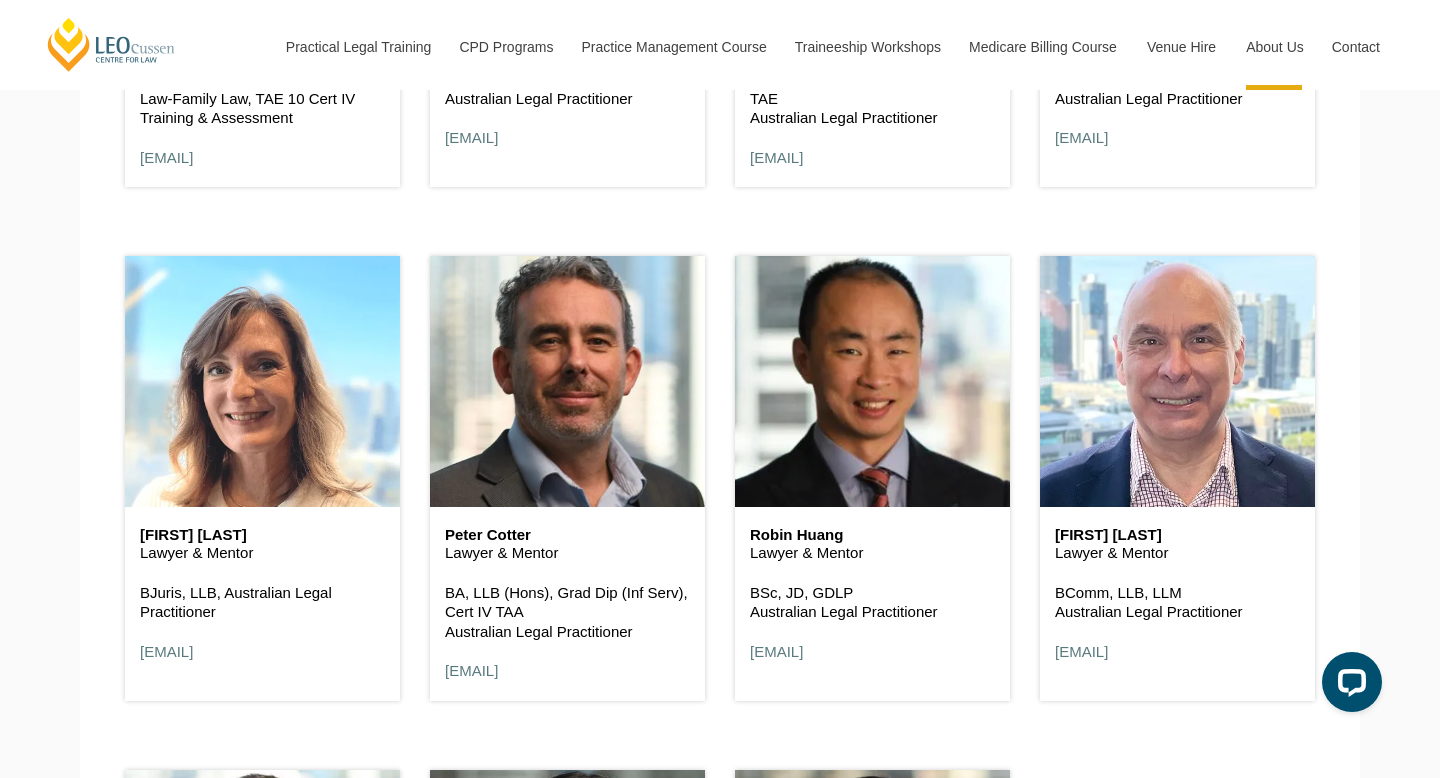 click on "Leo Cussen Centre for Law                             Search here               Practical Legal Training     Our Practical Legal Training Program     Program Dates & Fees   Chat with us   2025 PLT Program Guide   FAQs   International Students & Lawyers   Concurrent Study   Professional Placement   PLT Single Topics   Employers       Locations & Course Options     PLT VIC   PLT ACT   PLT WA   PLT QLD   PLT SA   PLT NSW       Virtual Internships   Enrol Now       CPD Programs     CPD Programs Overview     Victoria CPD Programs   National CPD Programs     By CPD Category     Substantive Law   Professional Skills   Ethics & Professional Responsibility   Practice Management & Business Skills               Continuing Professional Development (CPD) Courses     By Practice Area of Law     Criminal   Wills, Trusts & Succession Planning   Tax   Litigation & Advocacy   Ethics   Corporate   View All       By Type     Workshops   Conferences   Seminars   Intensives   Online Intensives" at bounding box center [720, 3098] 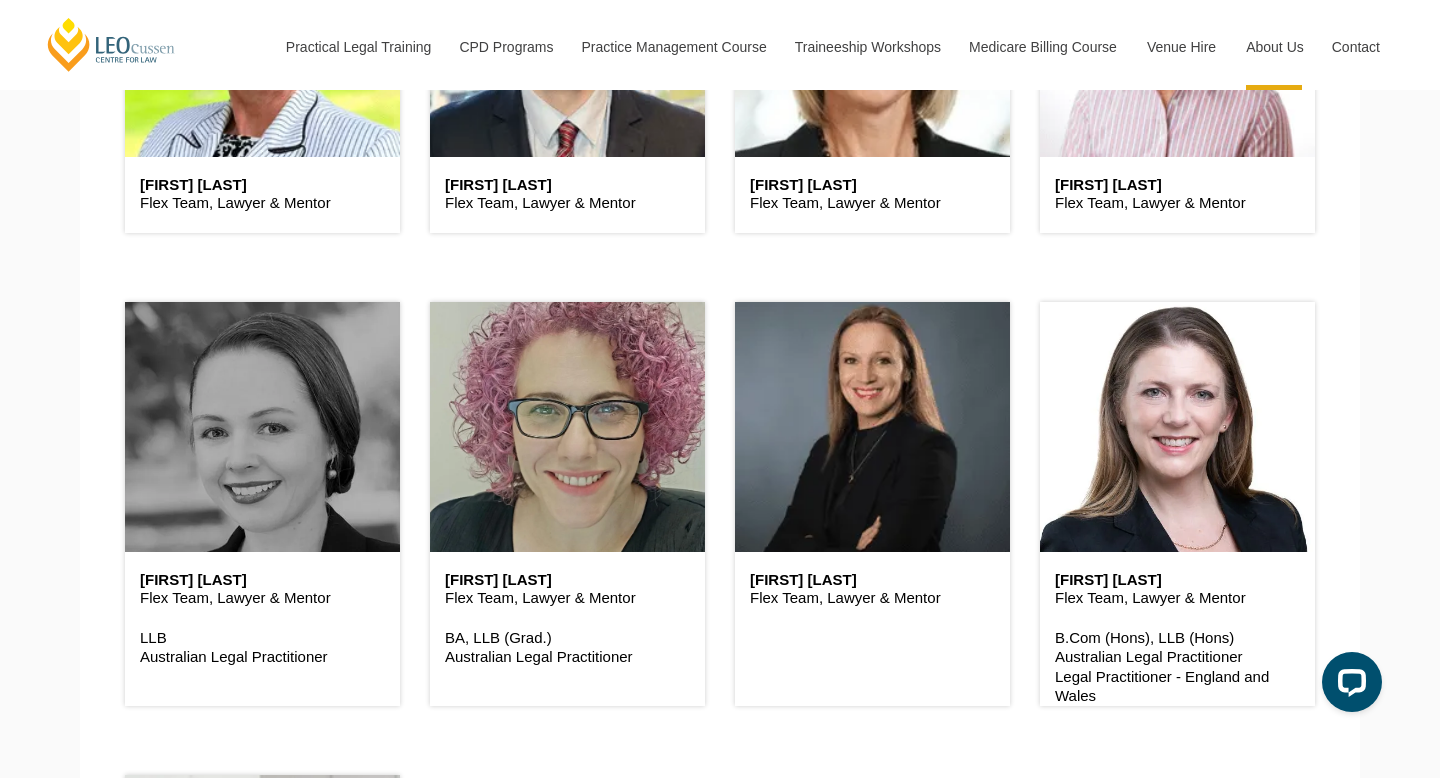 scroll, scrollTop: 5379, scrollLeft: 0, axis: vertical 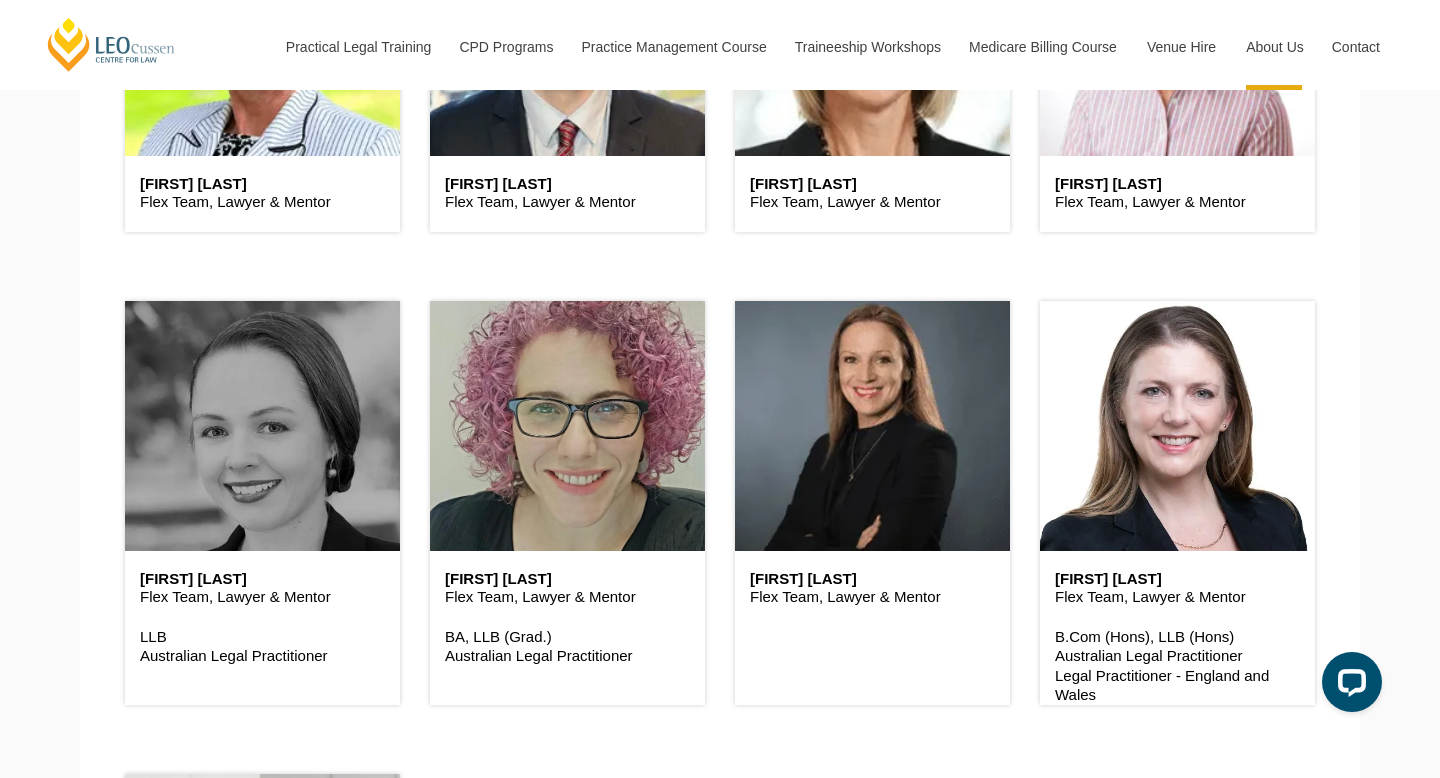 drag, startPoint x: 914, startPoint y: 582, endPoint x: 749, endPoint y: 579, distance: 165.02727 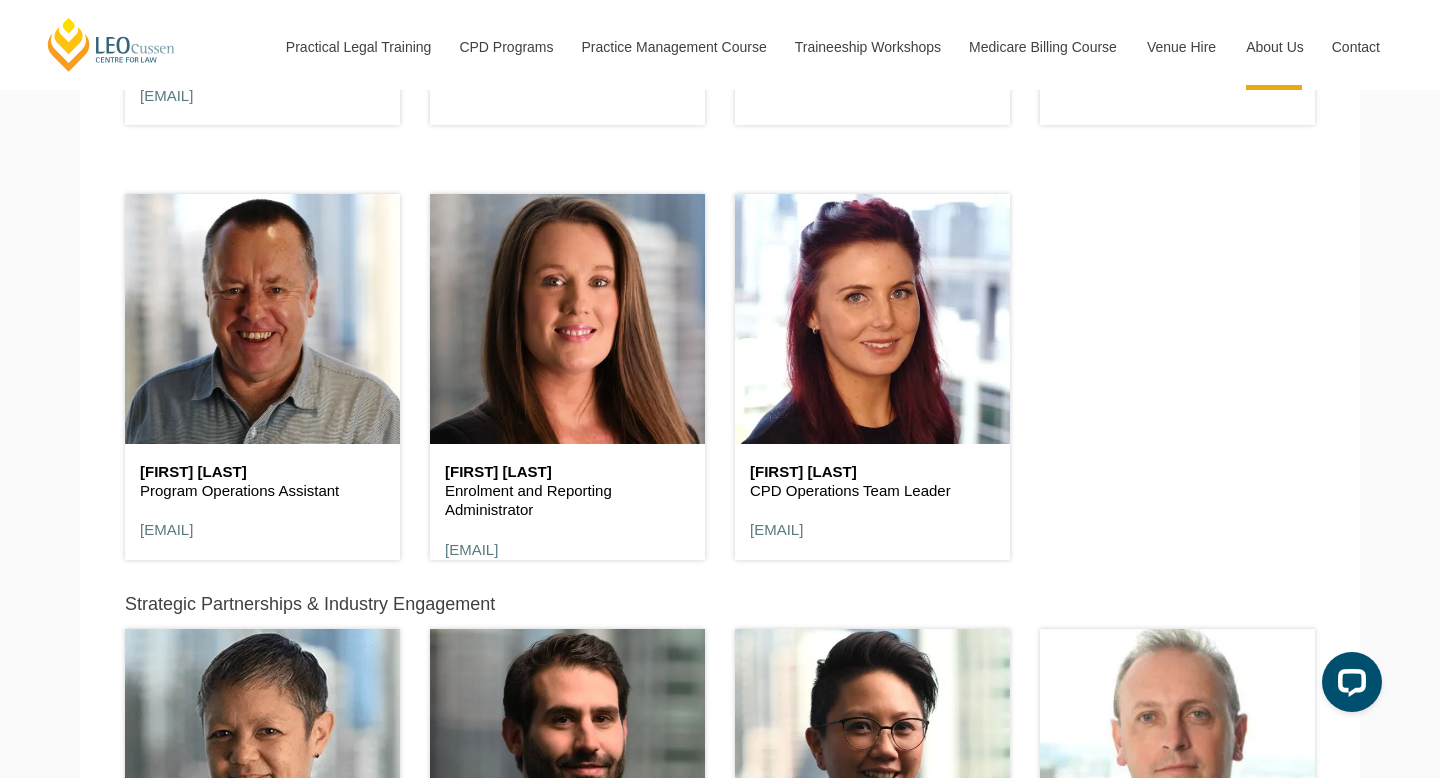 scroll, scrollTop: 7362, scrollLeft: 0, axis: vertical 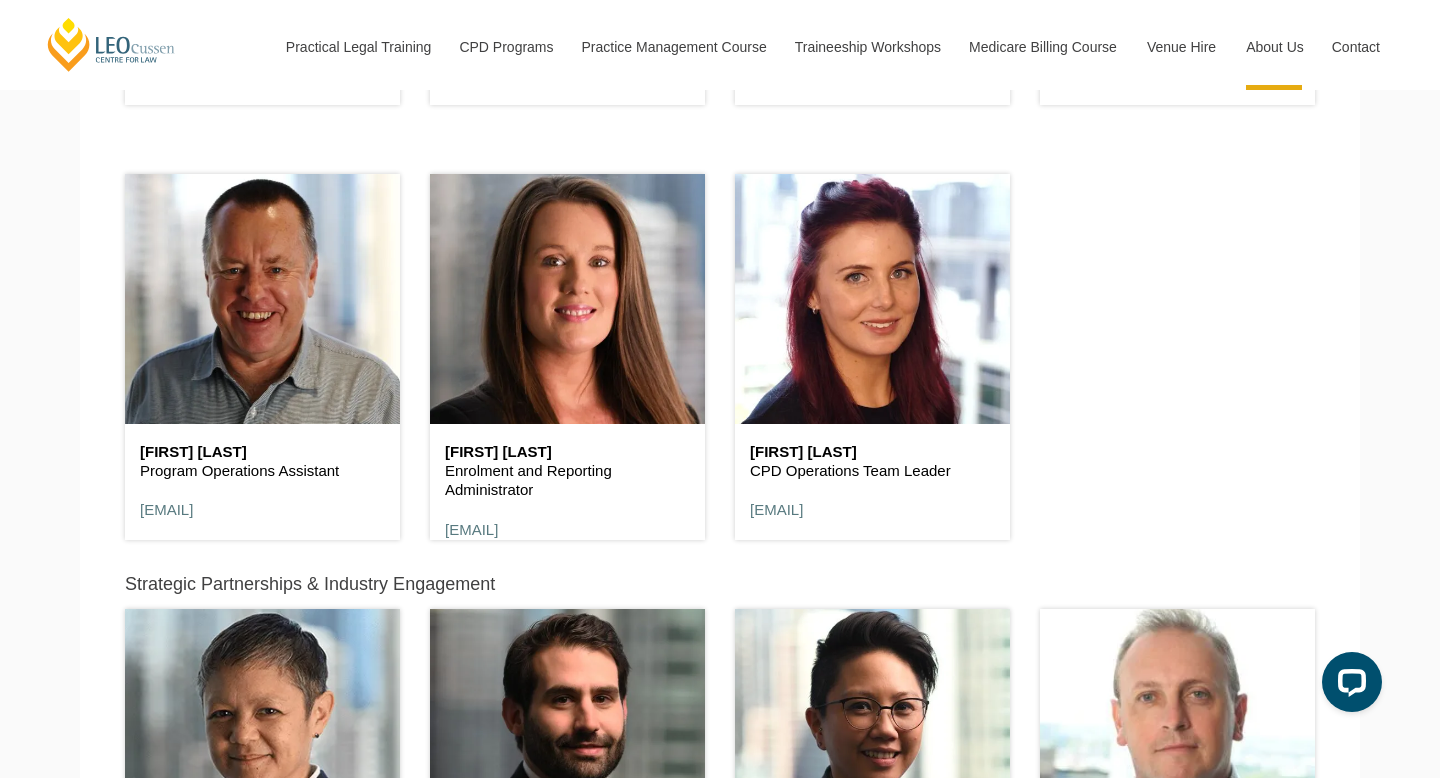 click on "Leo Cussen Centre for Law                             Search here               Practical Legal Training     Our Practical Legal Training Program     Program Dates & Fees   Chat with us   2025 PLT Program Guide   FAQs   International Students & Lawyers   Concurrent Study   Professional Placement   PLT Single Topics   Employers       Locations & Course Options     PLT VIC   PLT ACT   PLT WA   PLT QLD   PLT SA   PLT NSW       Virtual Internships   Enrol Now       CPD Programs     CPD Programs Overview     Victoria CPD Programs   National CPD Programs     By CPD Category     Substantive Law   Professional Skills   Ethics & Professional Responsibility   Practice Management & Business Skills               Continuing Professional Development (CPD) Courses     By Practice Area of Law     Criminal   Wills, Trusts & Succession Planning   Tax   Litigation & Advocacy   Ethics   Corporate   View All       By Type     Workshops   Conferences   Seminars   Intensives   Online Intensives" at bounding box center [720, -243] 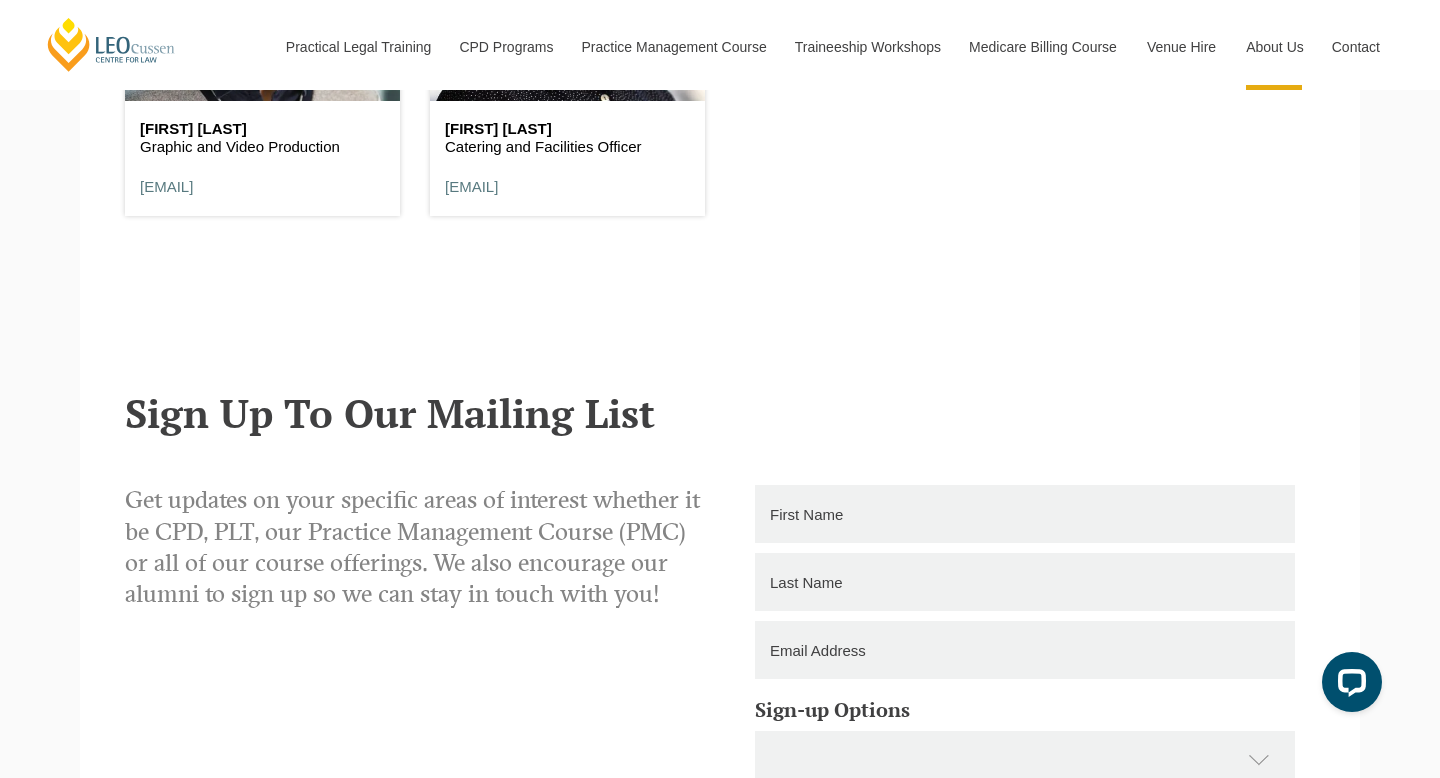 scroll, scrollTop: 12622, scrollLeft: 0, axis: vertical 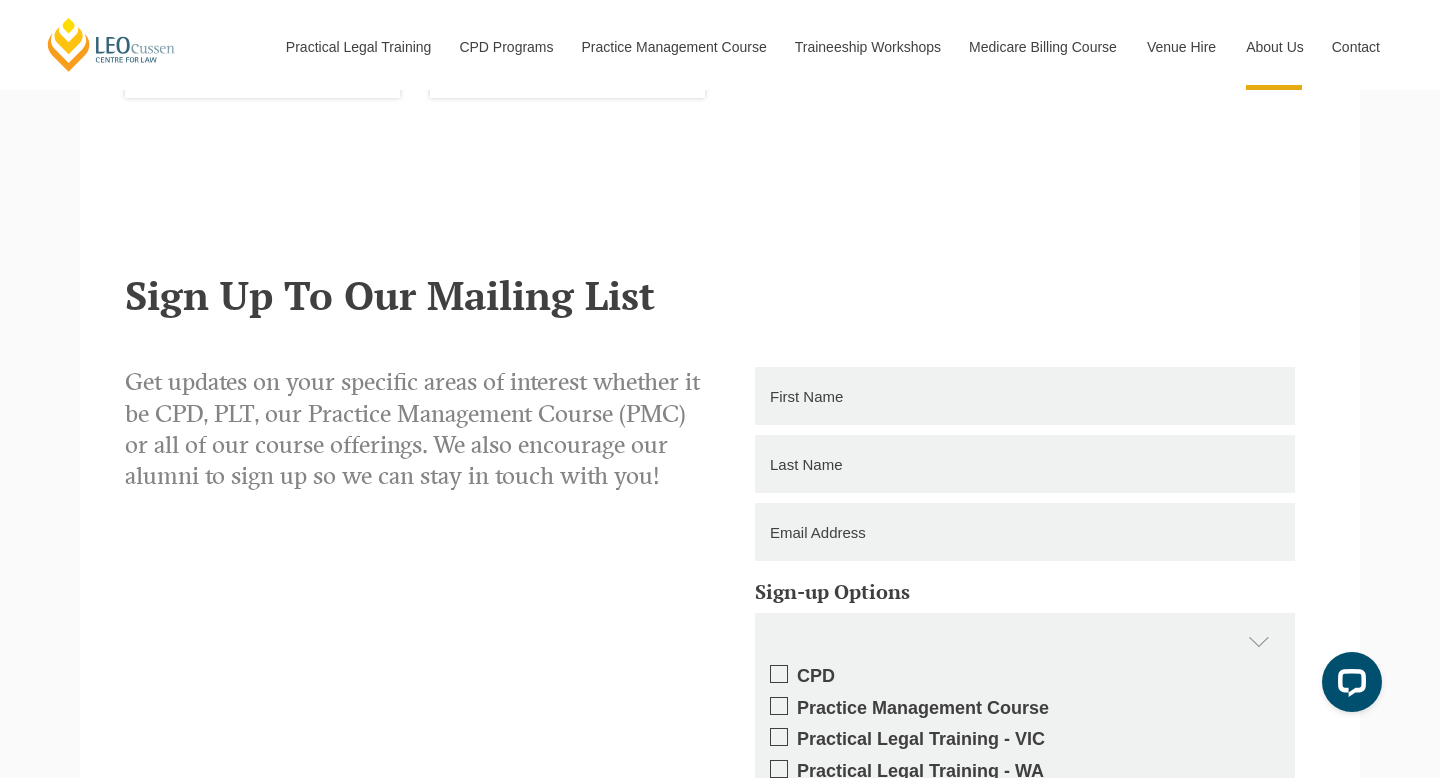 click on "Leo Cussen Centre for Law                             Search here               Practical Legal Training     Our Practical Legal Training Program     Program Dates & Fees   Chat with us   2025 PLT Program Guide   FAQs   International Students & Lawyers   Concurrent Study   Professional Placement   PLT Single Topics   Employers       Locations & Course Options     PLT VIC   PLT ACT   PLT WA   PLT QLD   PLT SA   PLT NSW       Virtual Internships   Enrol Now       CPD Programs     CPD Programs Overview     Victoria CPD Programs   National CPD Programs     By CPD Category     Substantive Law   Professional Skills   Ethics & Professional Responsibility   Practice Management & Business Skills               Continuing Professional Development (CPD) Courses     By Practice Area of Law     Criminal   Wills, Trusts & Succession Planning   Tax   Litigation & Advocacy   Ethics   Corporate   View All       By Type     Workshops   Conferences   Seminars   Intensives   Online Intensives" at bounding box center (720, -5503) 